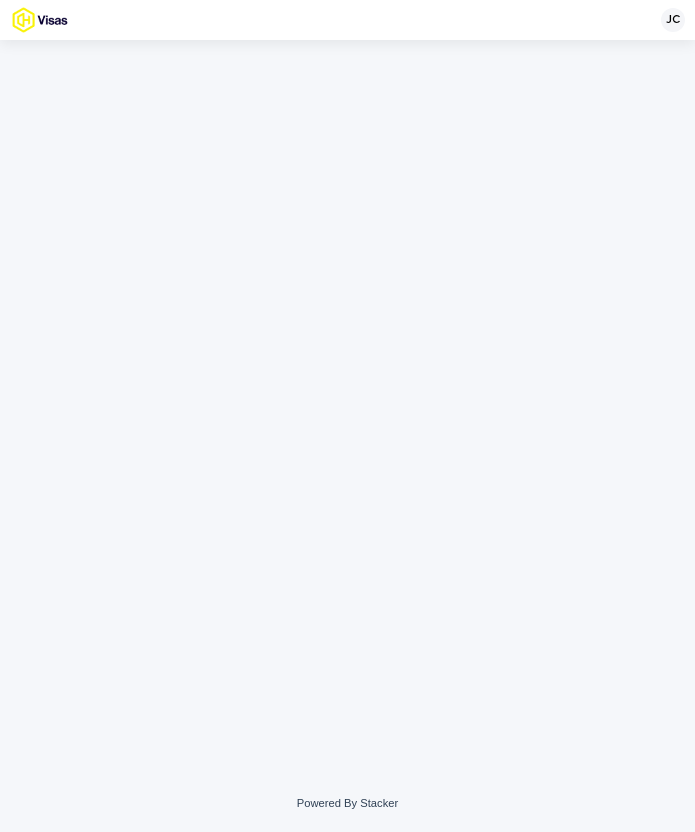 scroll, scrollTop: 0, scrollLeft: 0, axis: both 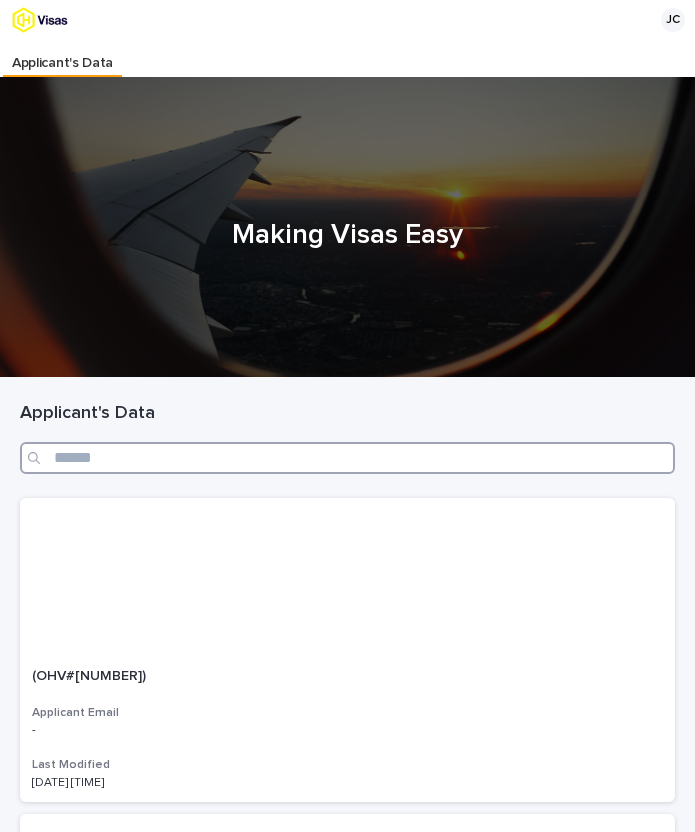 click at bounding box center (347, 458) 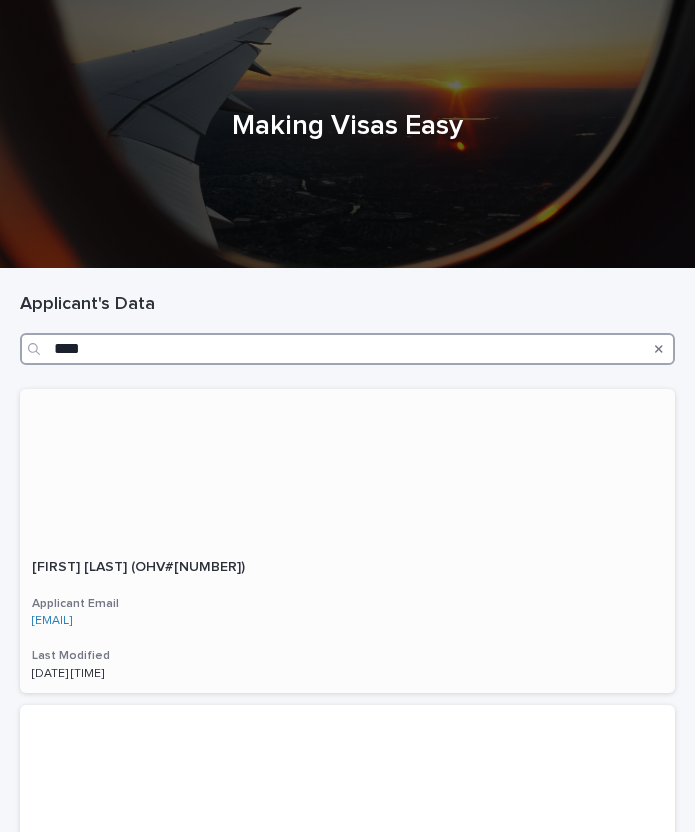 scroll, scrollTop: 350, scrollLeft: 0, axis: vertical 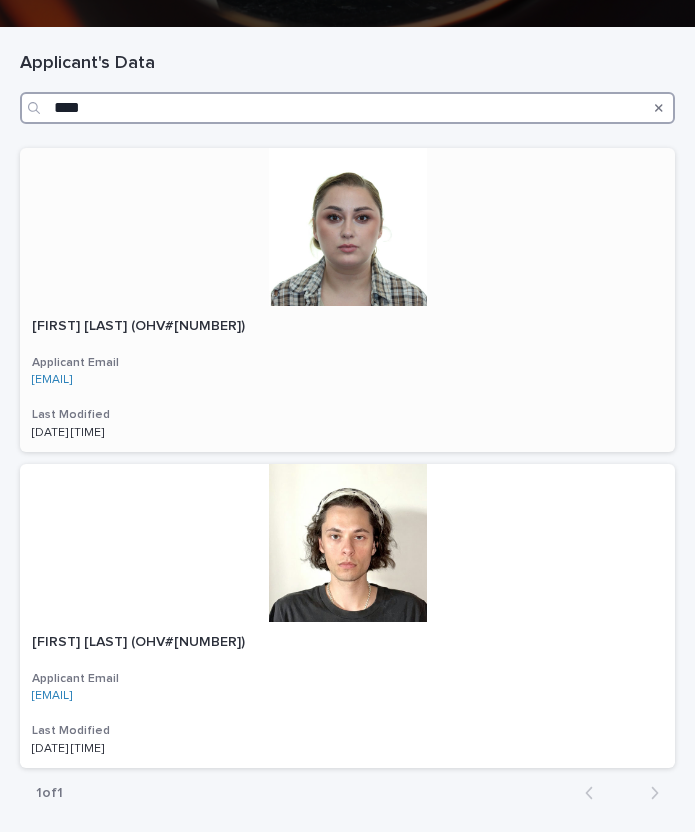 type on "****" 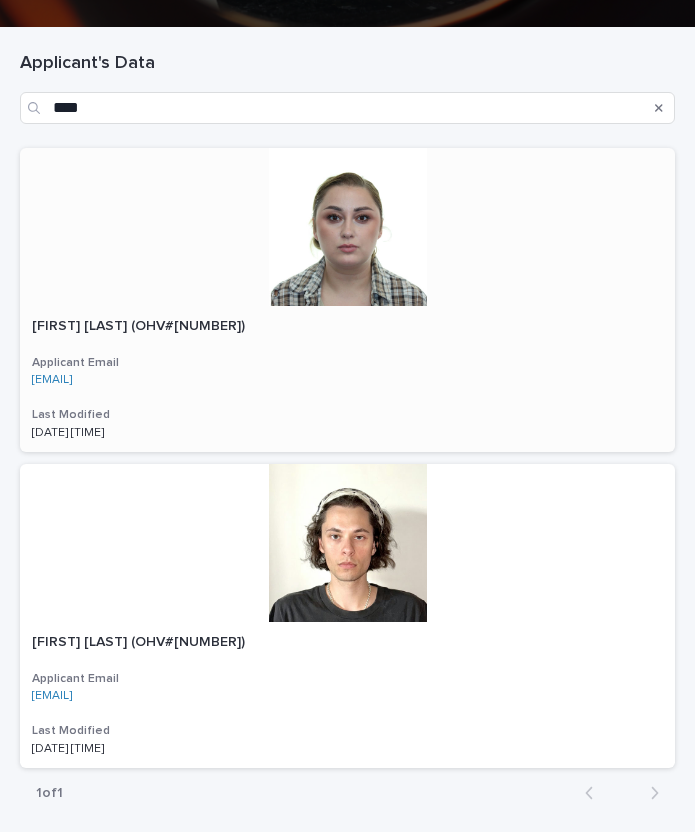 click on "[FIRST] [LAST] (OHV#[NUMBER])" at bounding box center [140, 324] 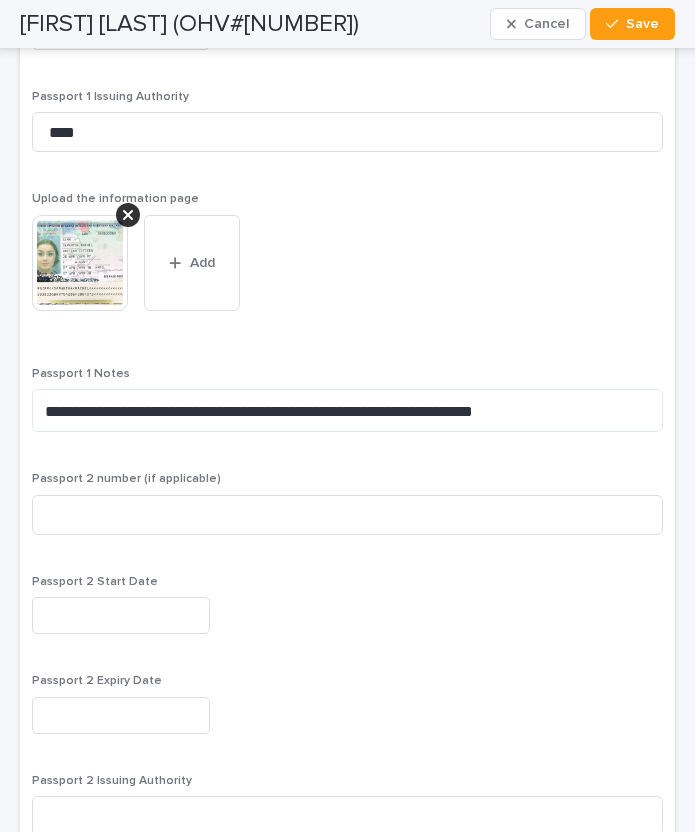 scroll, scrollTop: 2837, scrollLeft: 0, axis: vertical 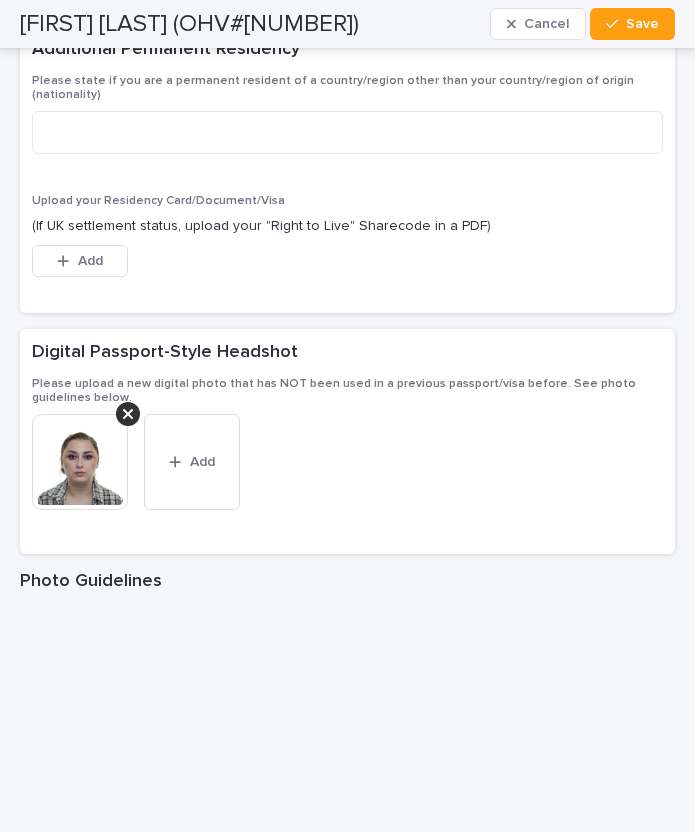 click at bounding box center [80, 462] 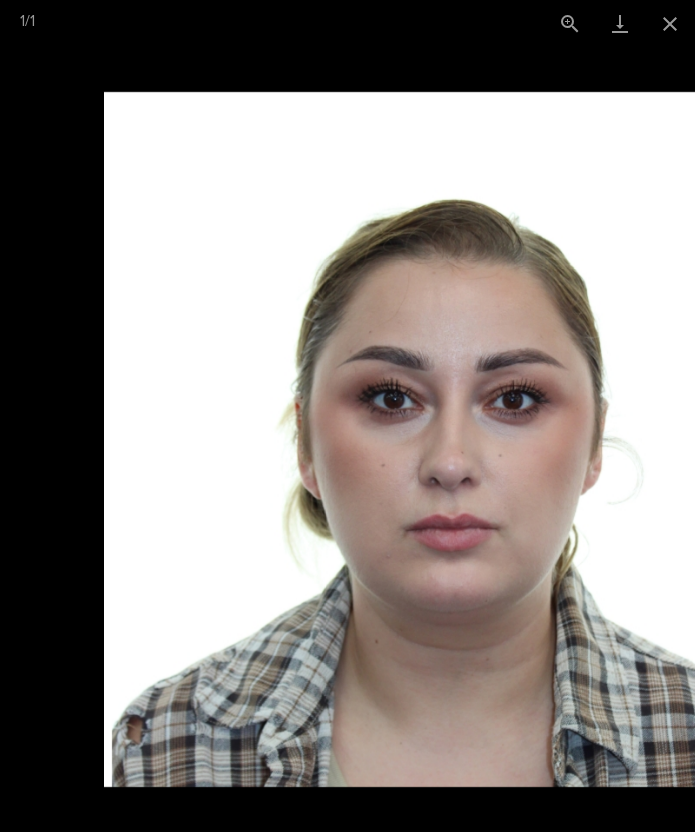 click at bounding box center (451, 439) 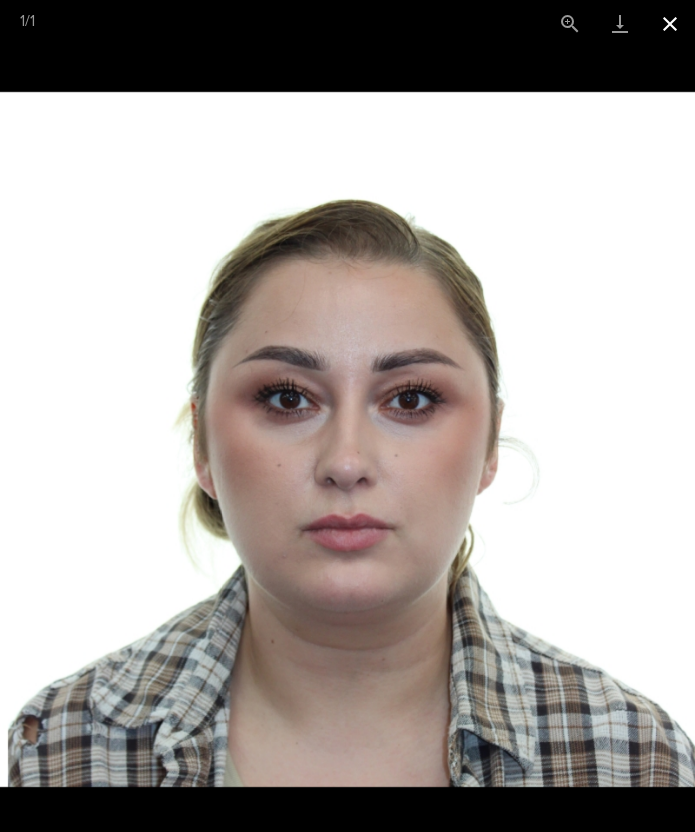 click at bounding box center (670, 23) 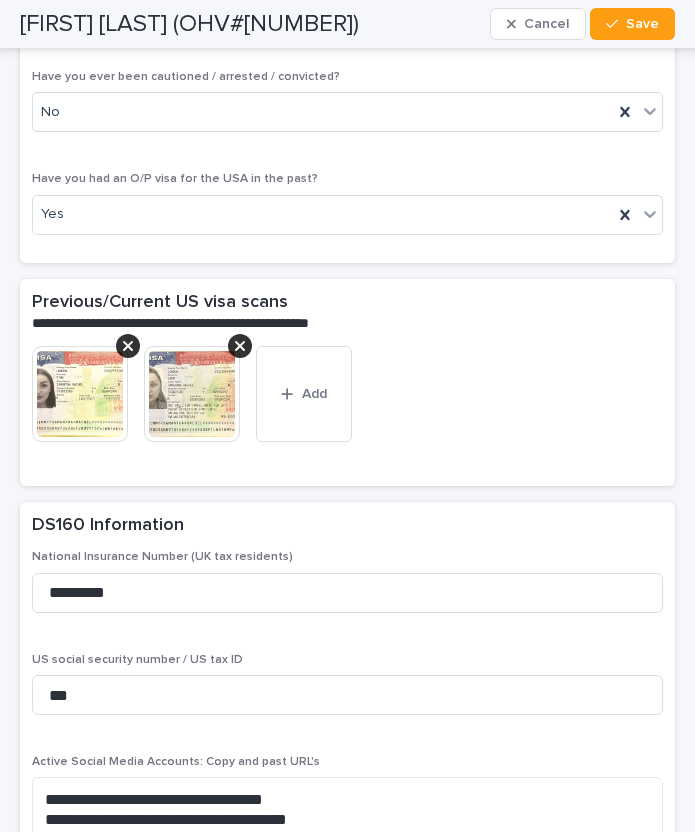 scroll, scrollTop: 6474, scrollLeft: 0, axis: vertical 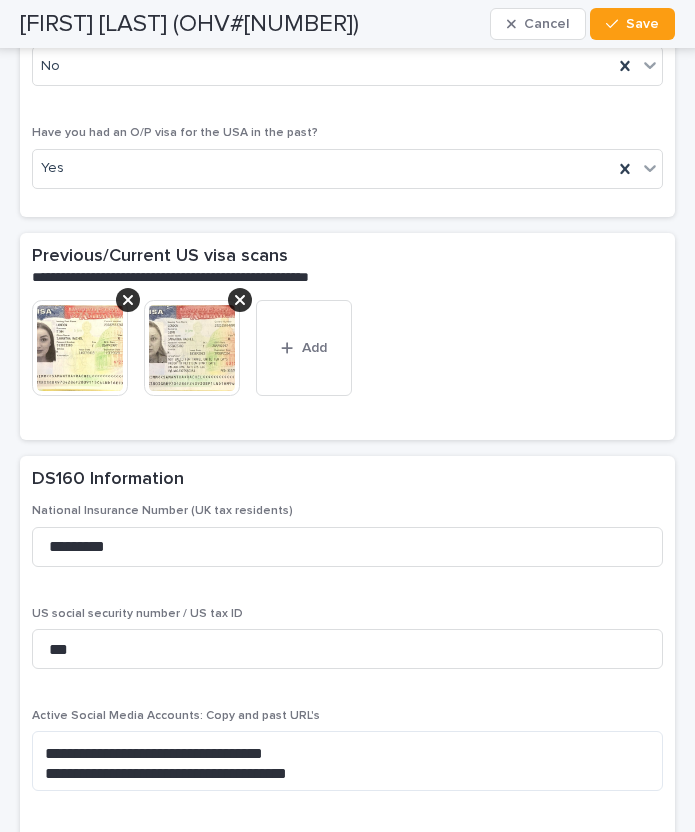 click at bounding box center (80, 348) 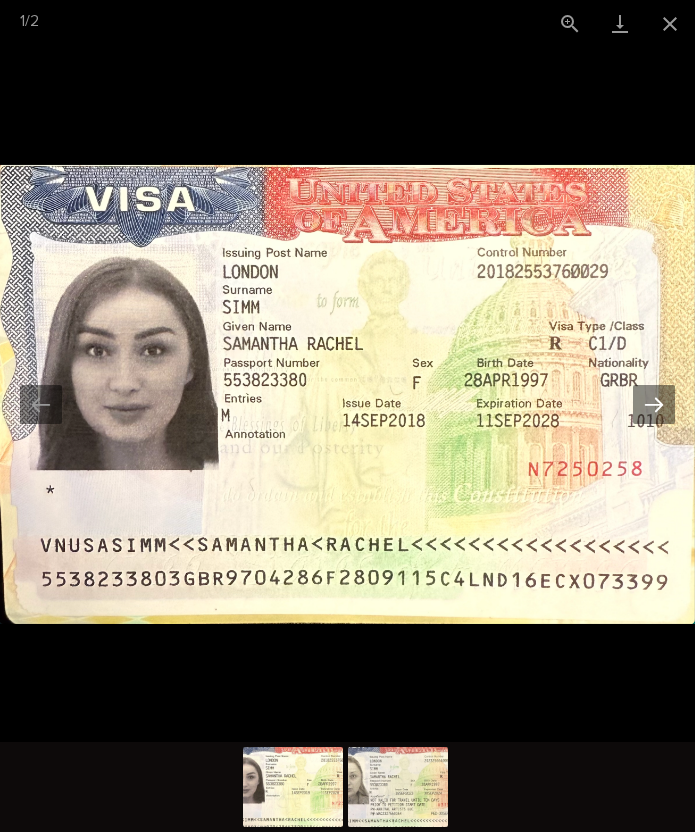 click at bounding box center [654, 404] 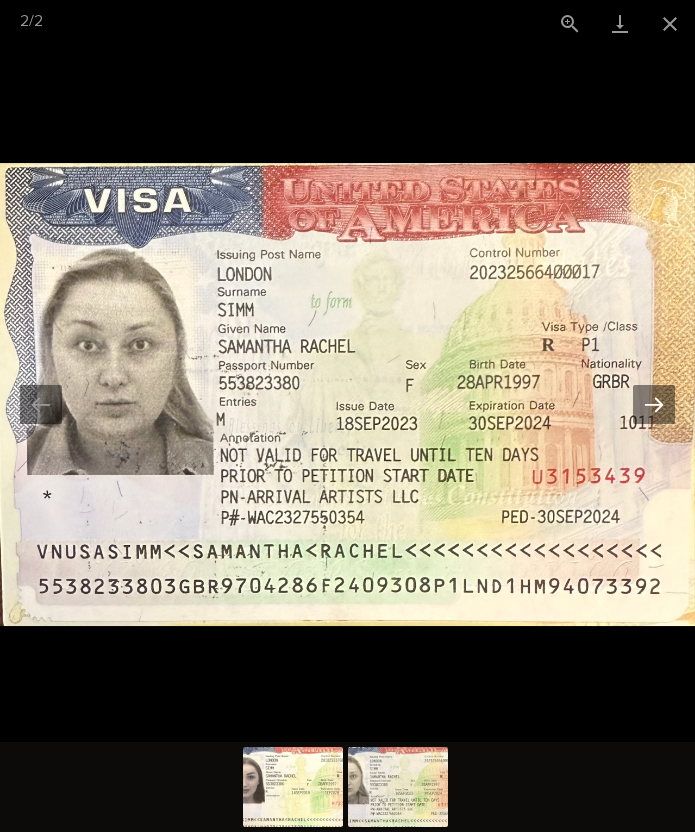 click at bounding box center (654, 404) 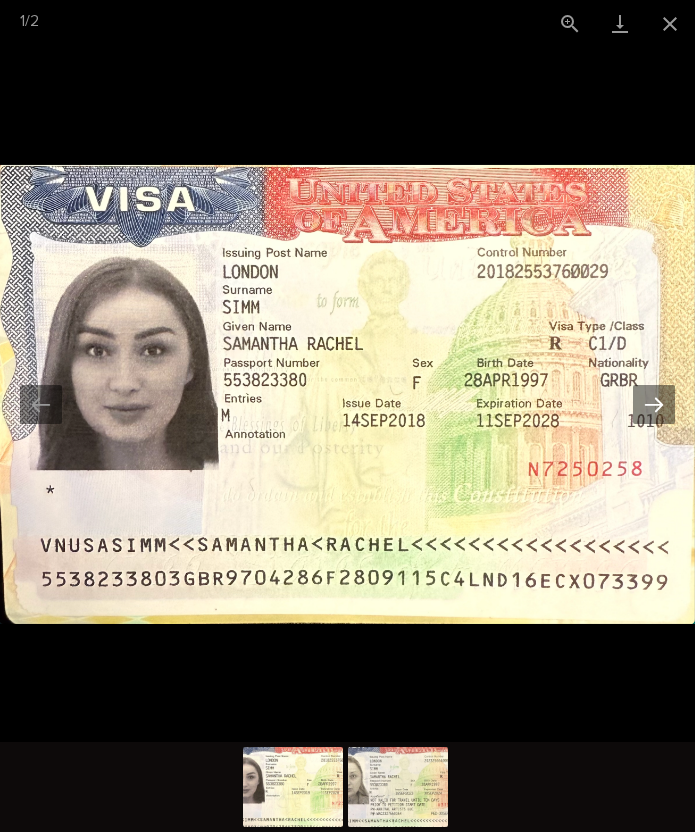 click at bounding box center [654, 404] 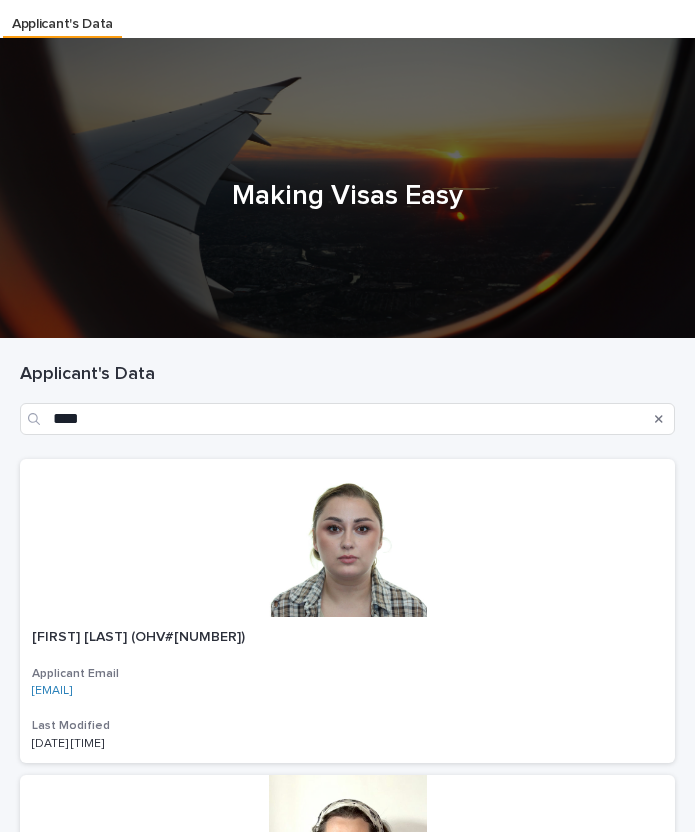 scroll, scrollTop: 40, scrollLeft: 0, axis: vertical 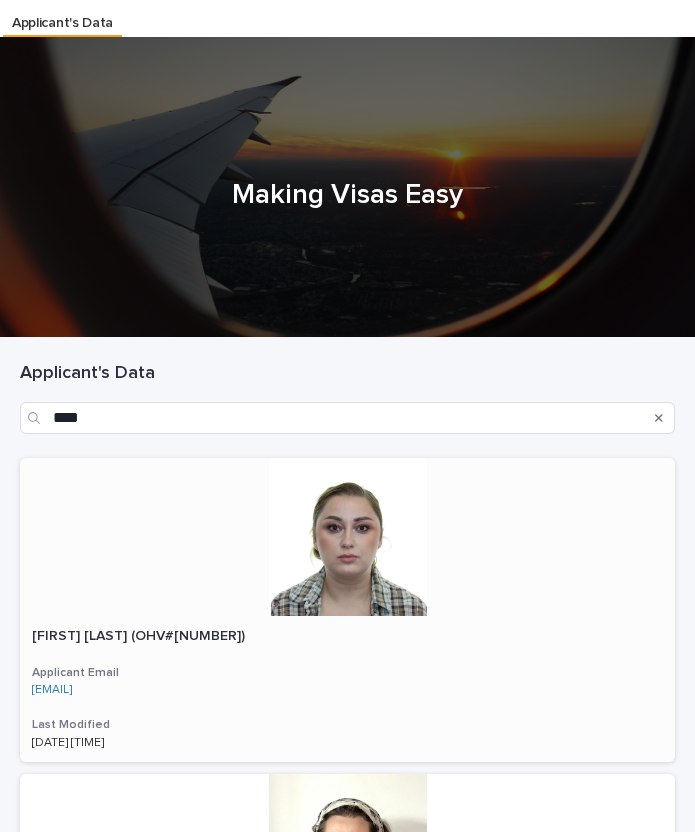 click on "[FIRST] [LAST] (OHV#[NUMBER])" at bounding box center (140, 634) 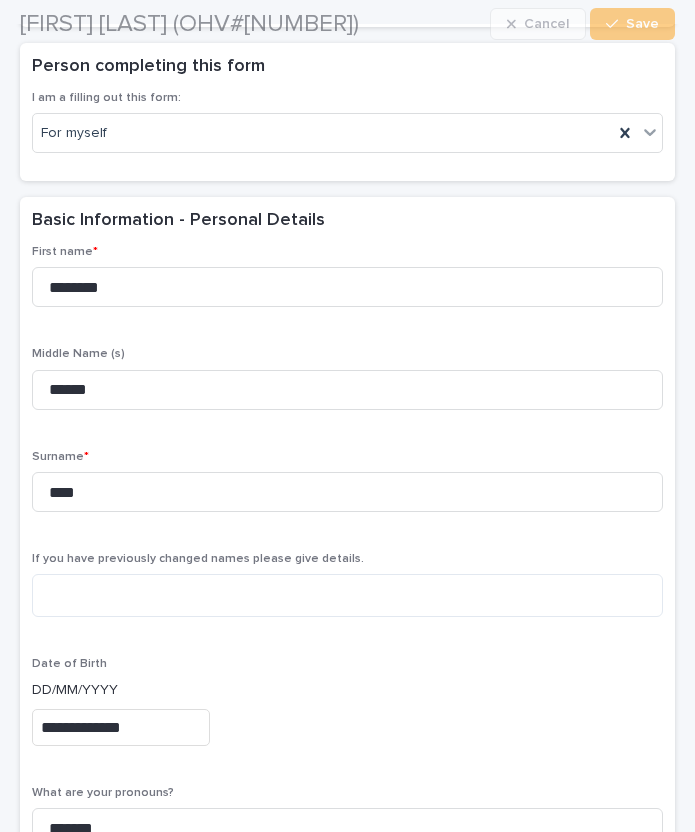 scroll, scrollTop: 441, scrollLeft: 0, axis: vertical 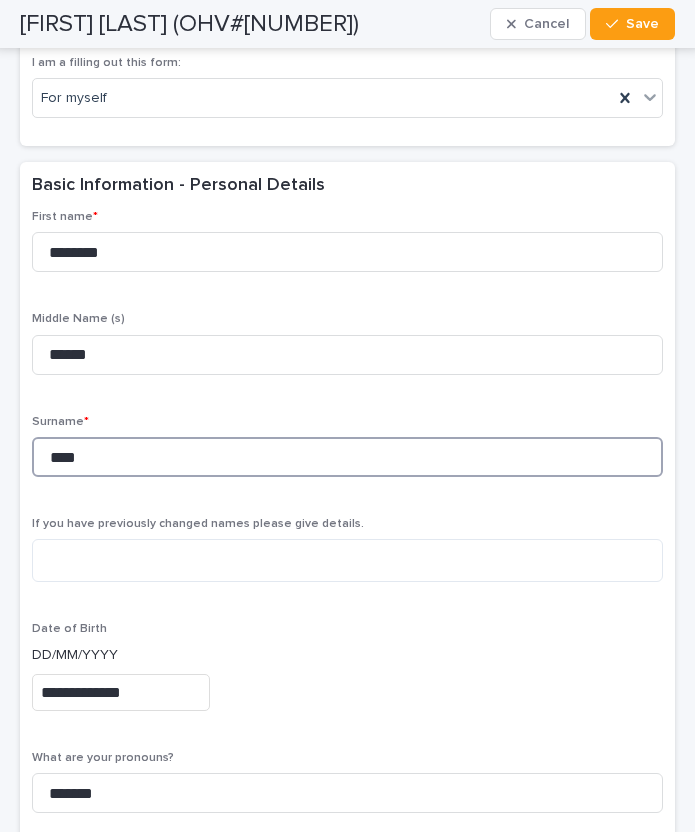 click on "****" at bounding box center [347, 457] 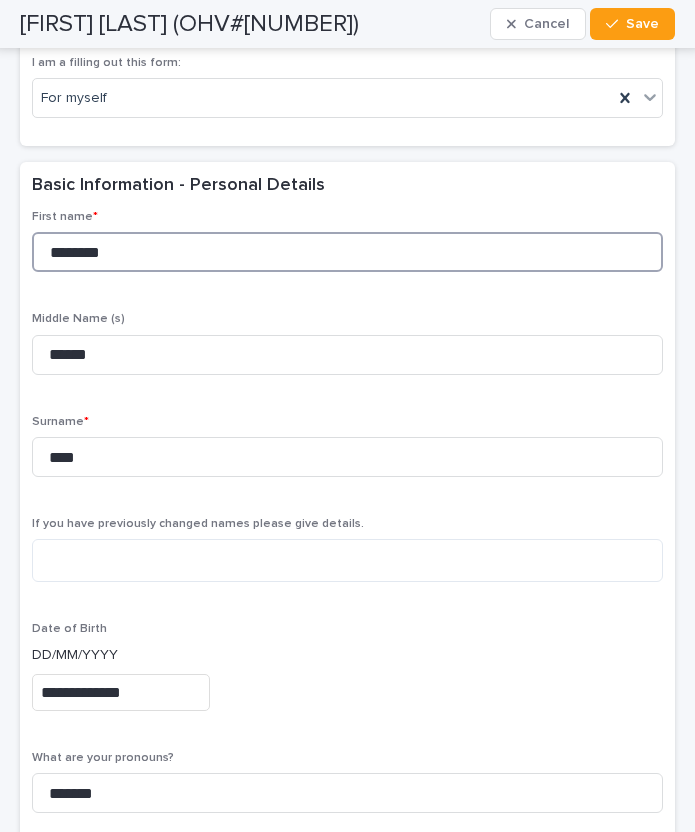 click on "********" at bounding box center (347, 252) 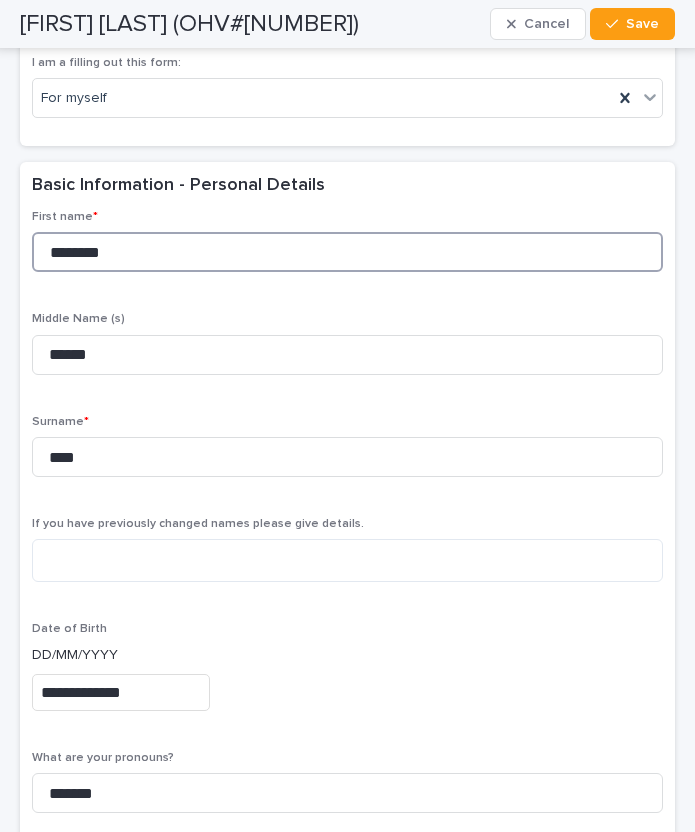click on "********" at bounding box center (347, 252) 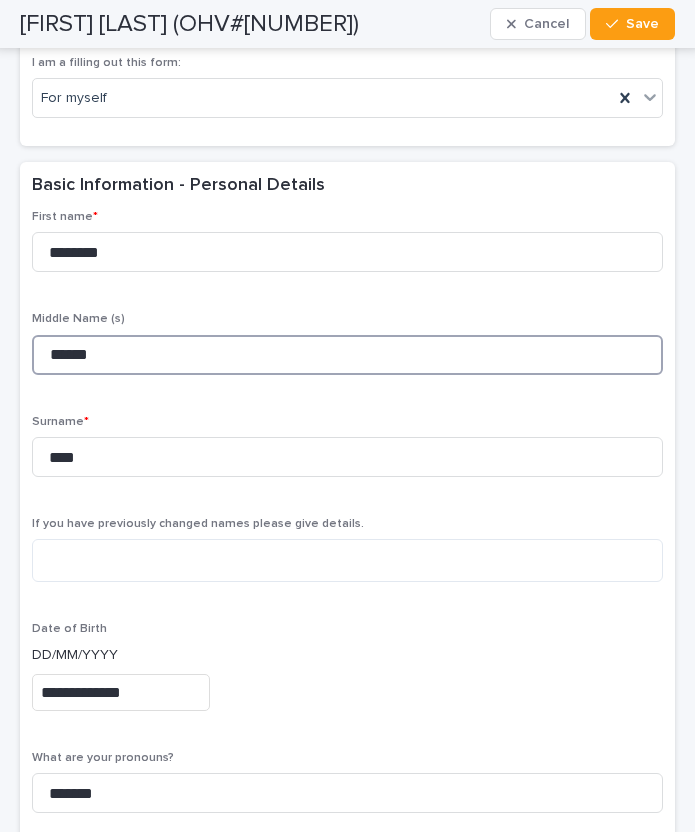 click on "******" at bounding box center [347, 355] 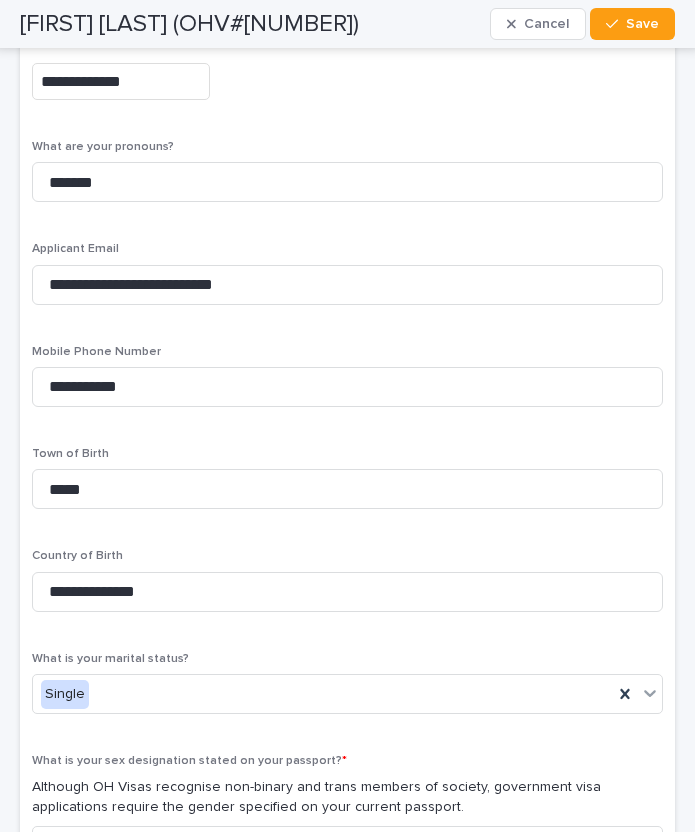 scroll, scrollTop: 1066, scrollLeft: 0, axis: vertical 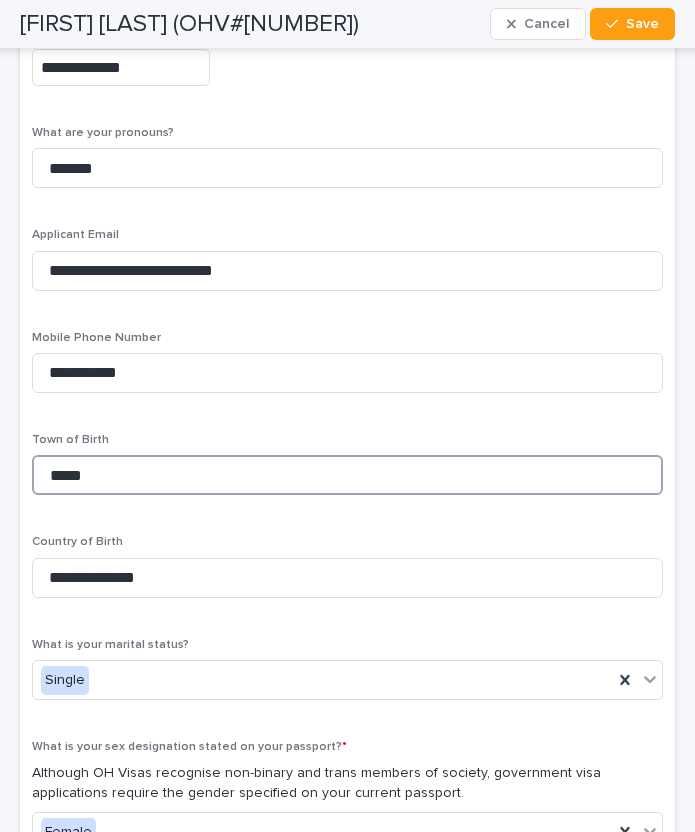click on "*****" at bounding box center [347, 475] 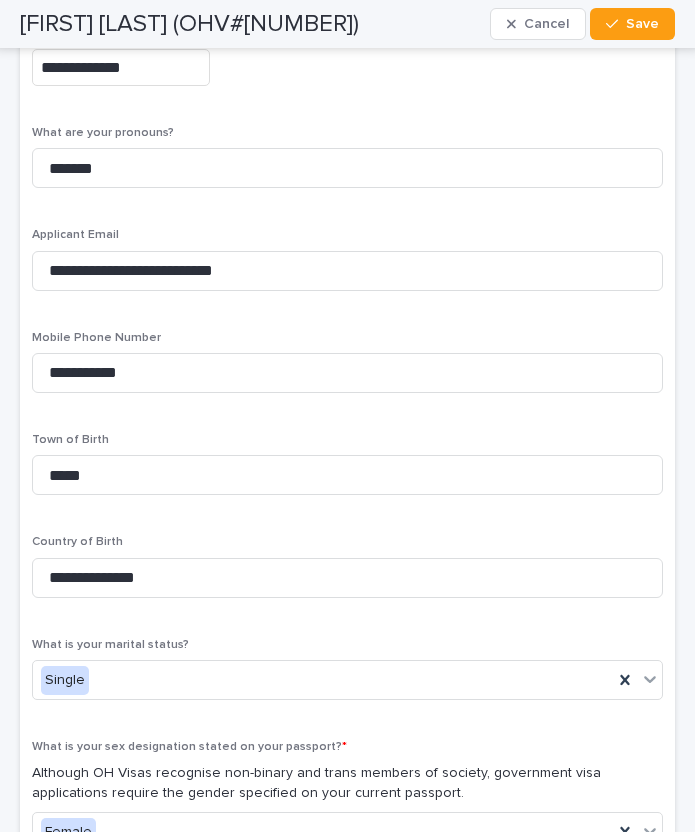 click on "[FIRST] [LAST] (OHV#[NUMBER])" at bounding box center (189, 24) 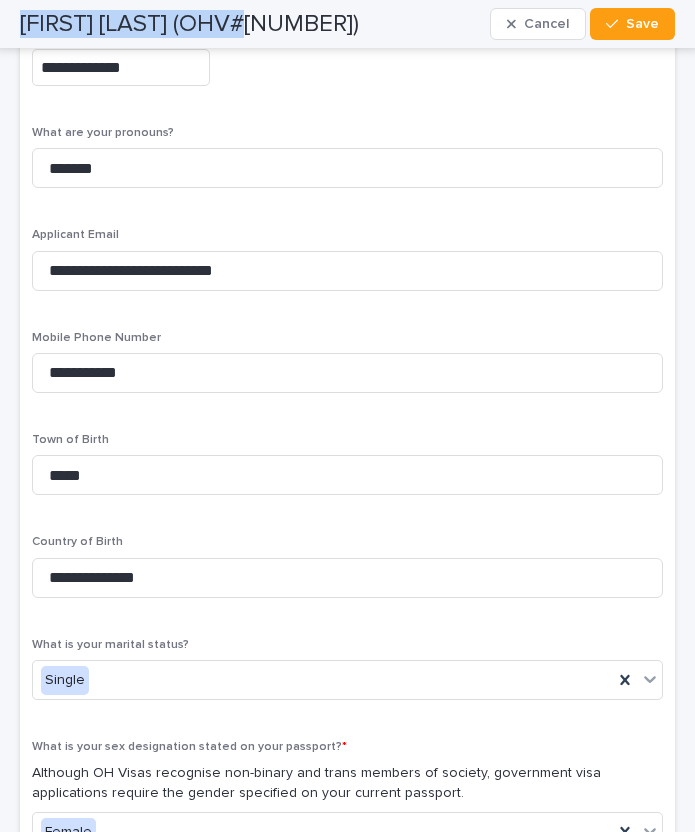 drag, startPoint x: 64, startPoint y: 21, endPoint x: 238, endPoint y: 21, distance: 174 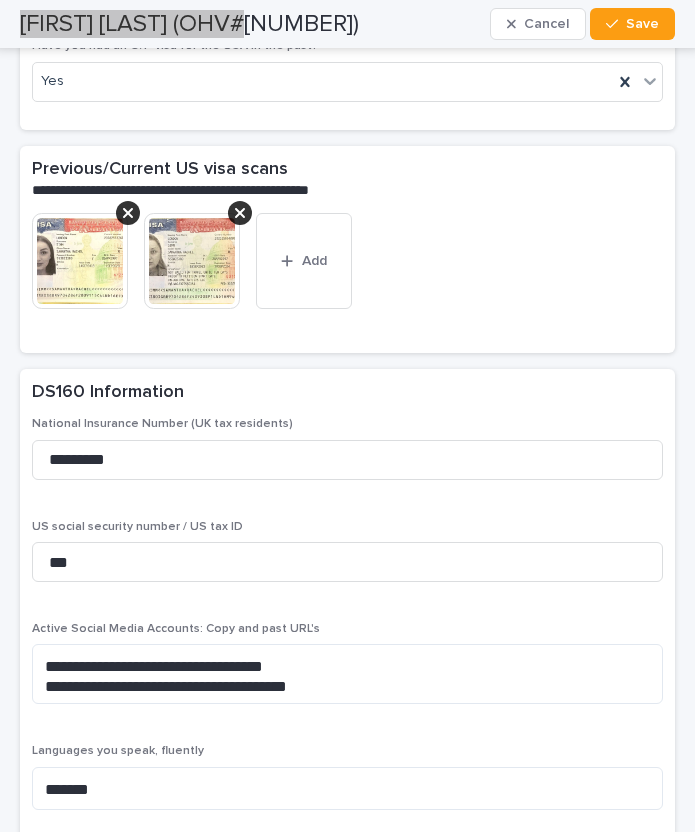 scroll, scrollTop: 6590, scrollLeft: 0, axis: vertical 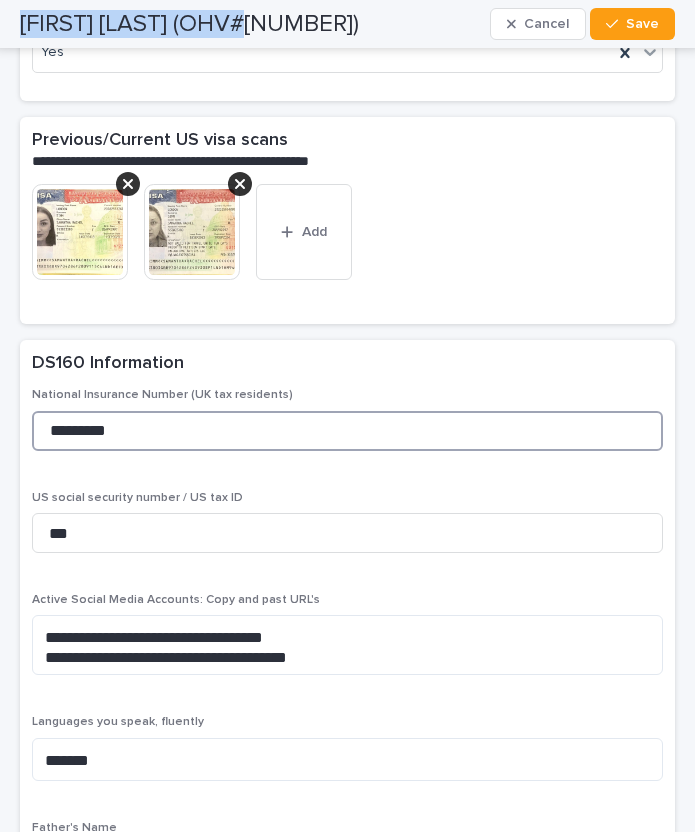 click on "*********" at bounding box center [347, 431] 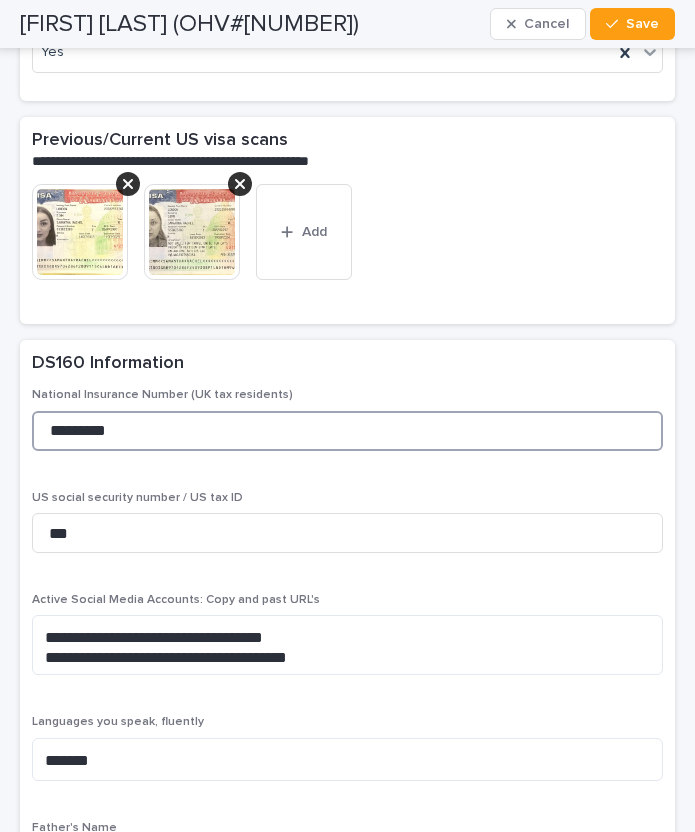 click on "*********" at bounding box center [347, 431] 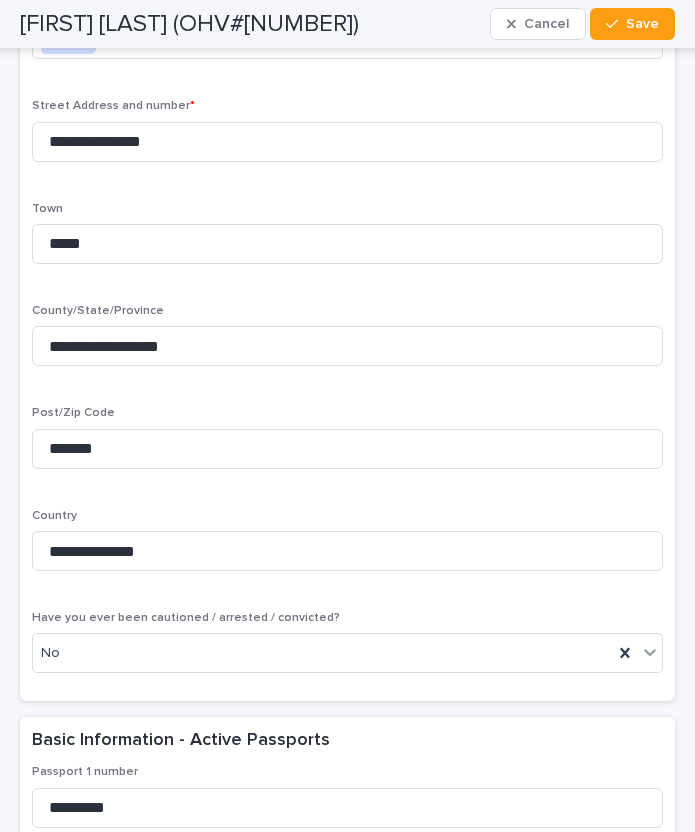 scroll, scrollTop: 1807, scrollLeft: 0, axis: vertical 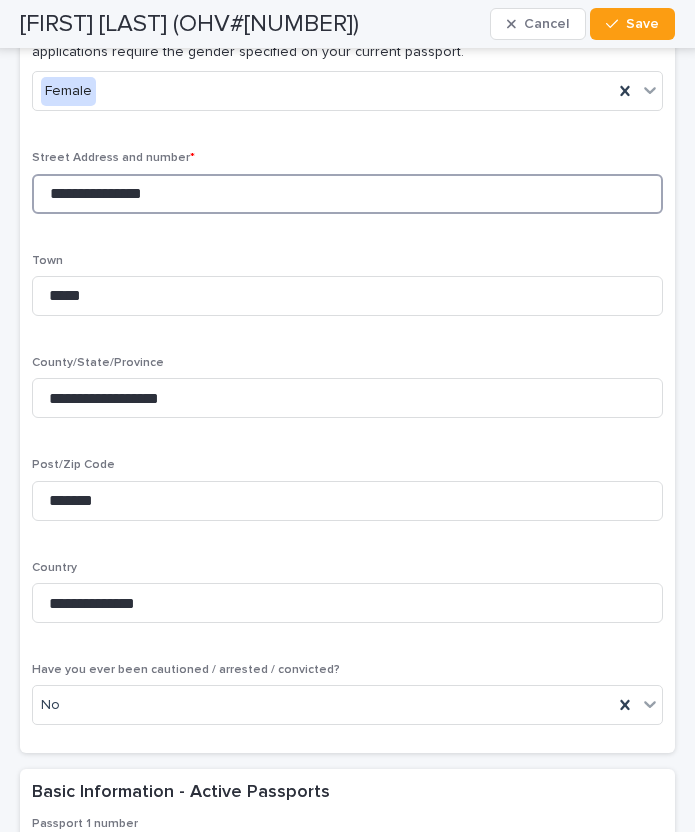click on "**********" at bounding box center [347, 194] 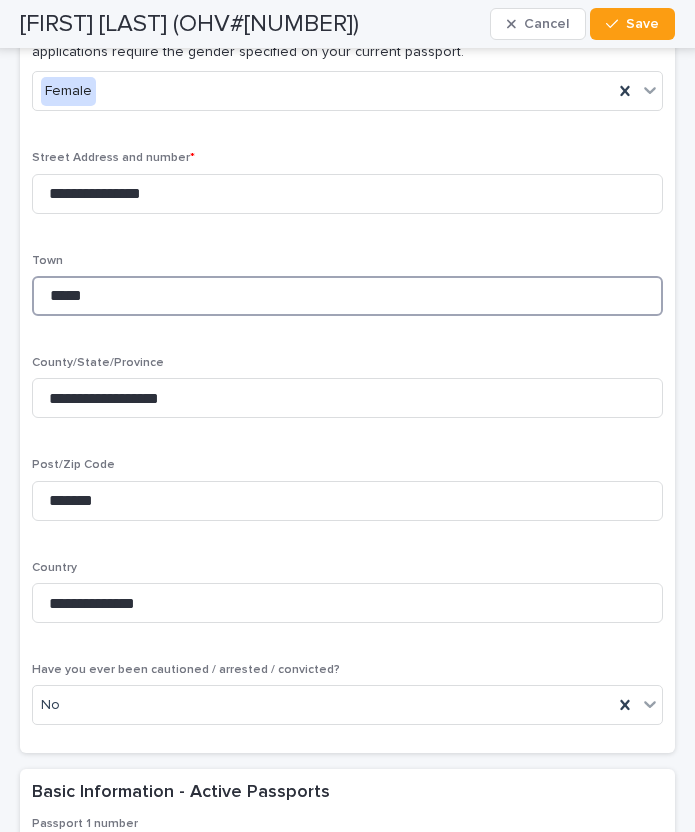 click on "*****" at bounding box center (347, 296) 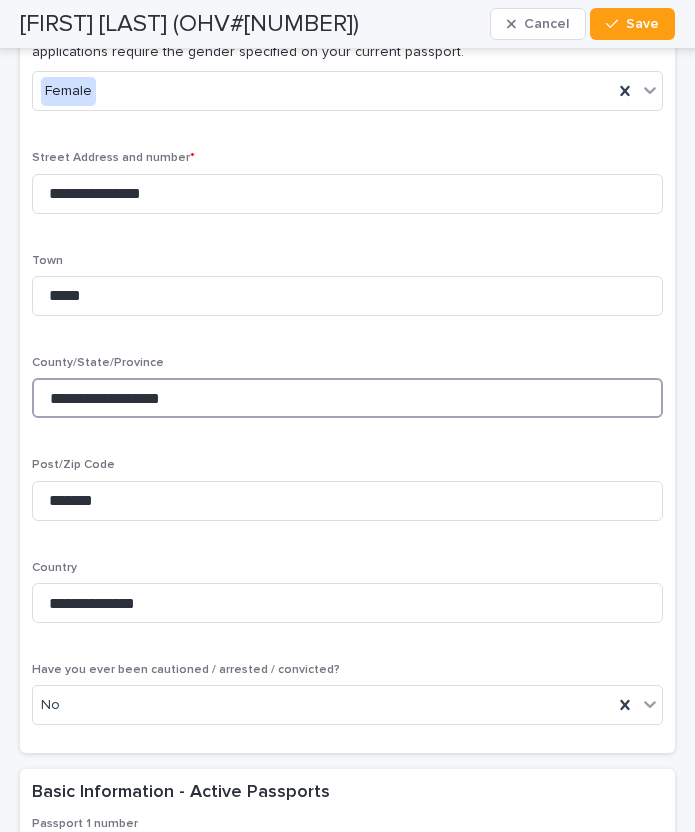 click on "**********" at bounding box center [347, 398] 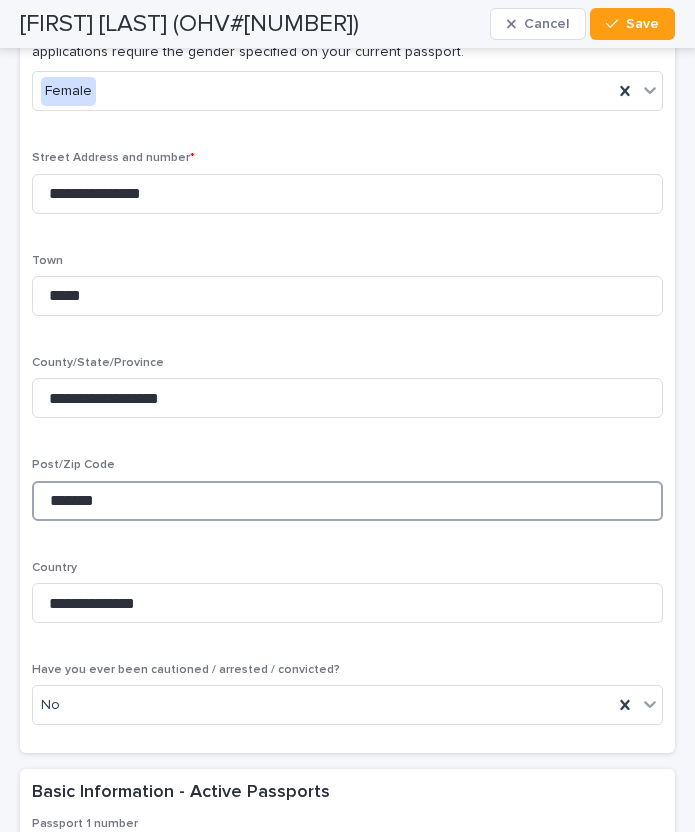 click on "*******" at bounding box center (347, 501) 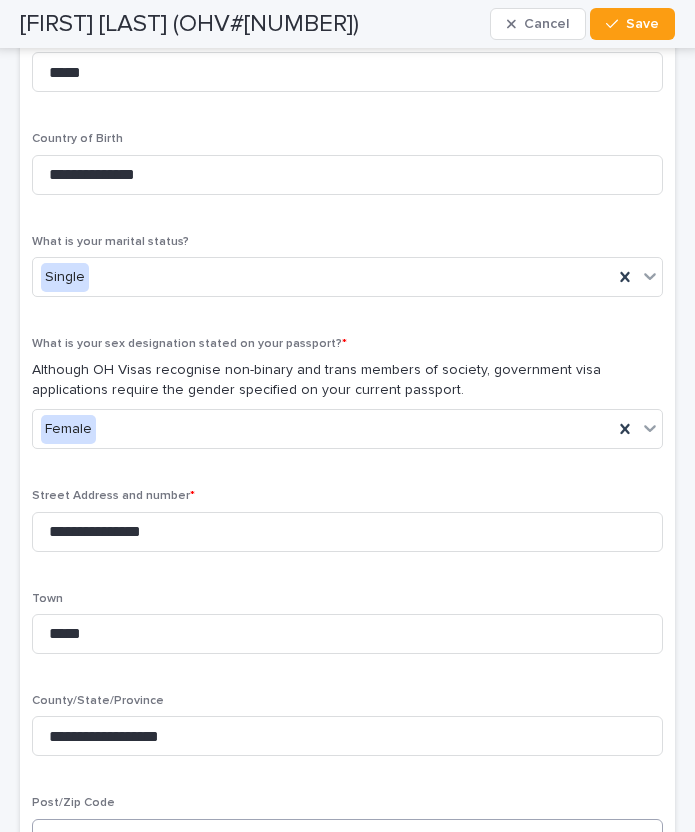 scroll, scrollTop: 1366, scrollLeft: 0, axis: vertical 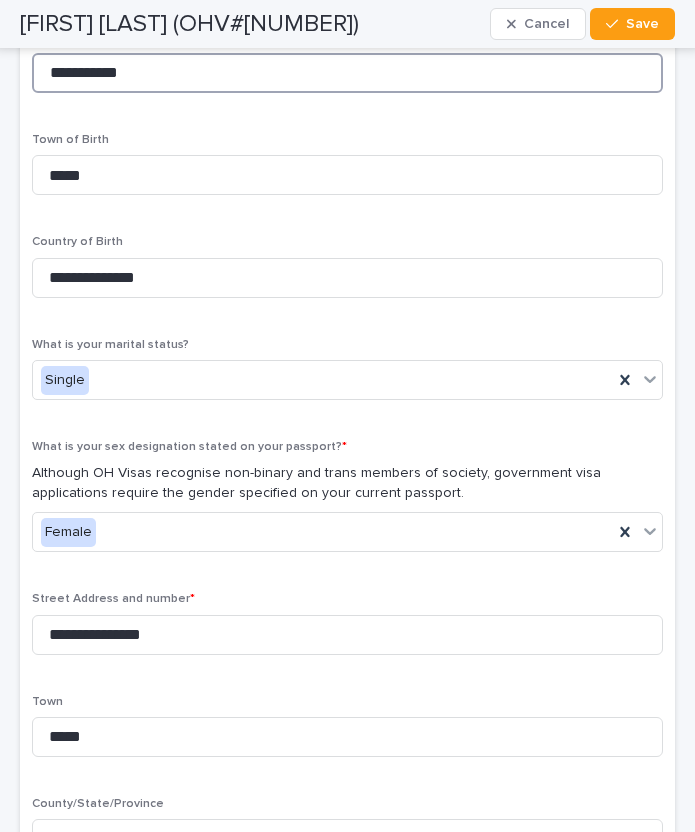 click on "**********" at bounding box center (347, 73) 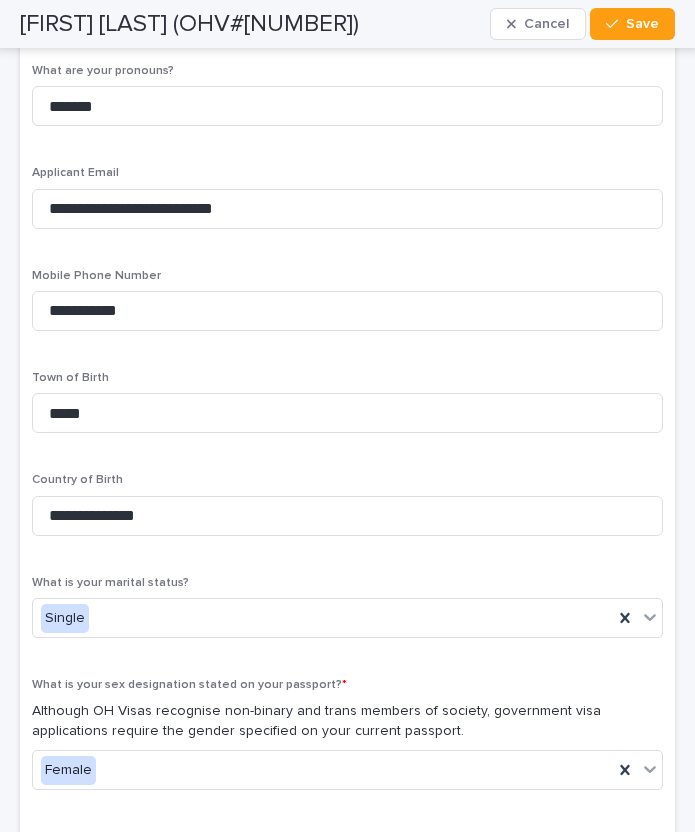 scroll, scrollTop: 1120, scrollLeft: 0, axis: vertical 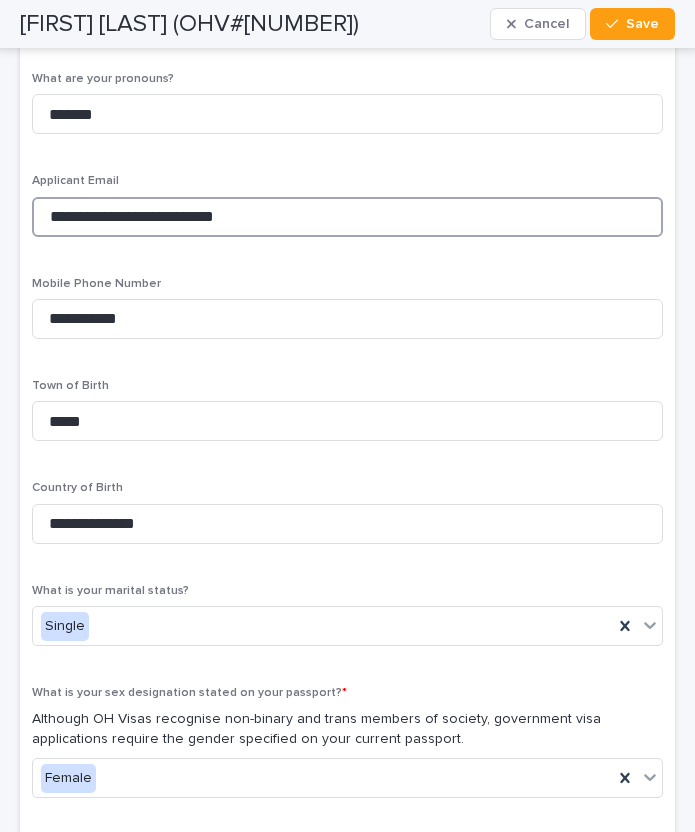 click on "**********" at bounding box center [347, 217] 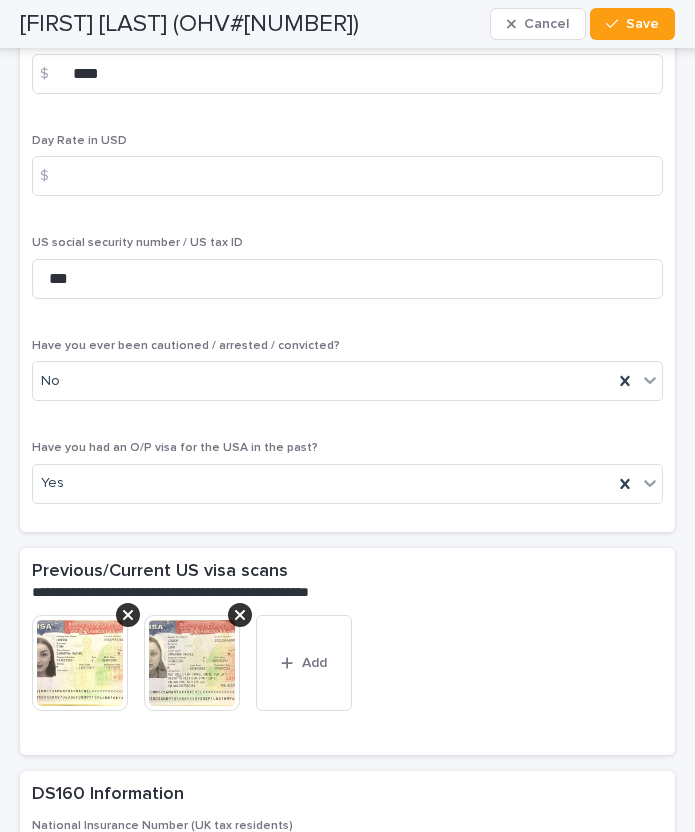 scroll, scrollTop: 6228, scrollLeft: 0, axis: vertical 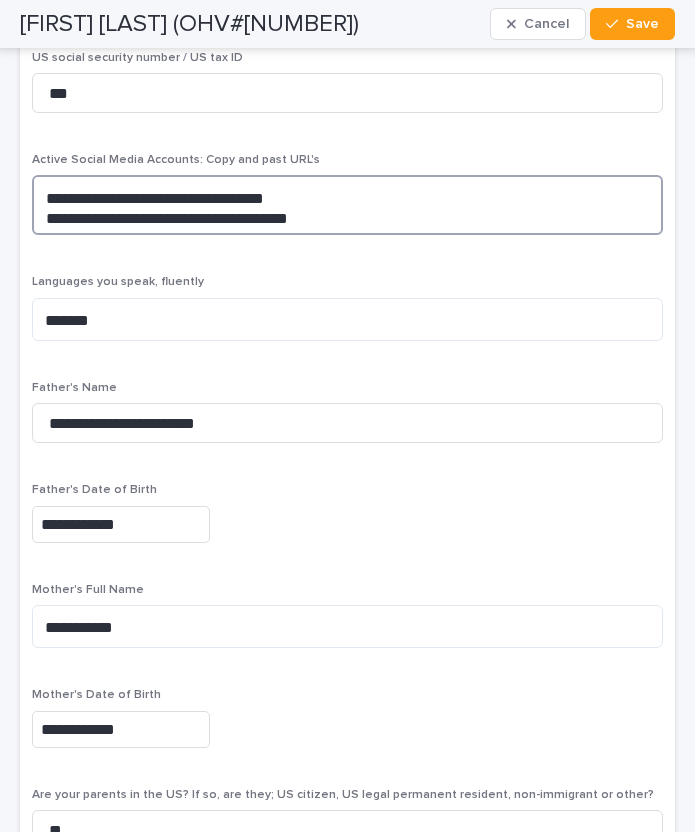 click on "**********" at bounding box center [347, 205] 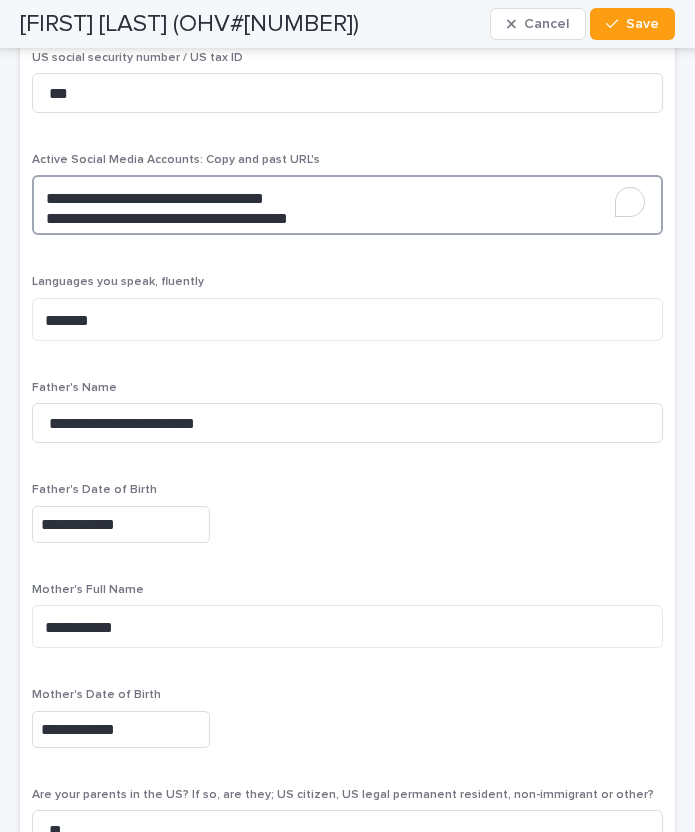 click on "**********" at bounding box center [347, 205] 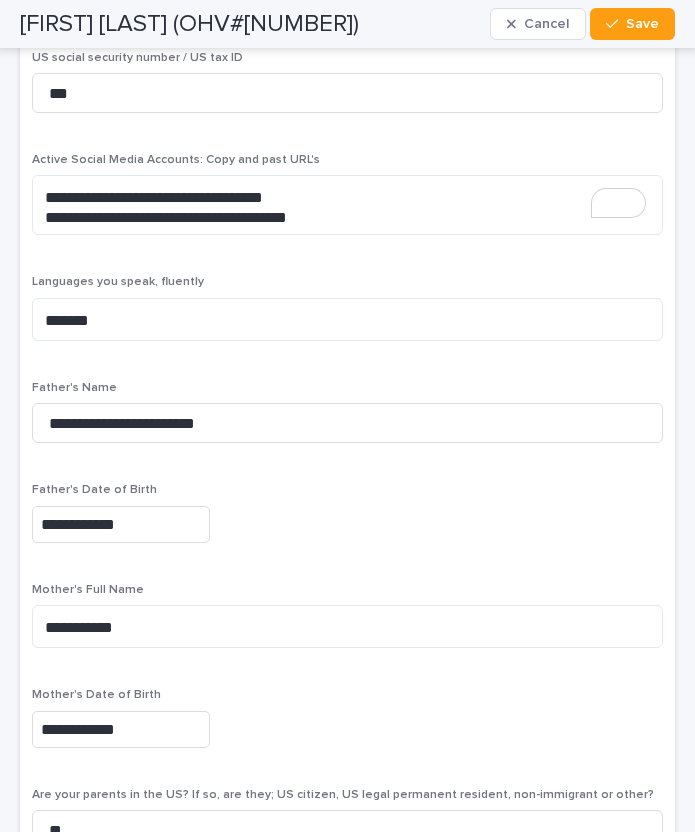 scroll, scrollTop: 7030, scrollLeft: 0, axis: vertical 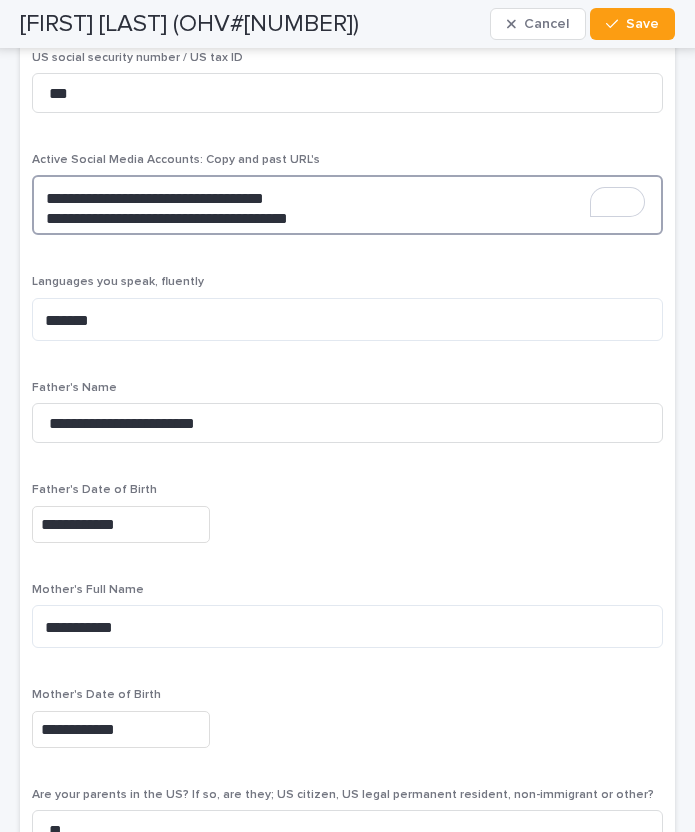 click on "**********" at bounding box center (347, 205) 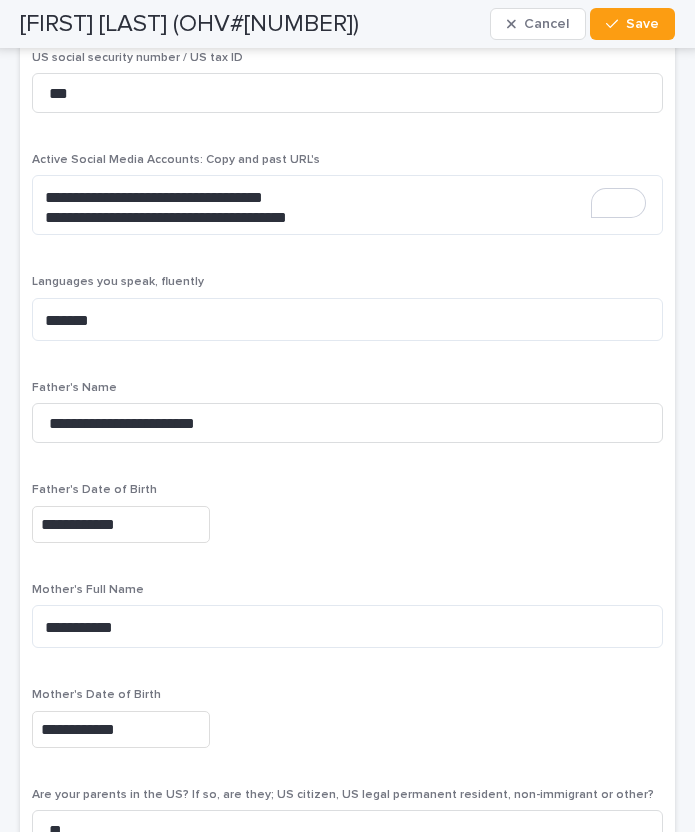 scroll, scrollTop: 6301, scrollLeft: 0, axis: vertical 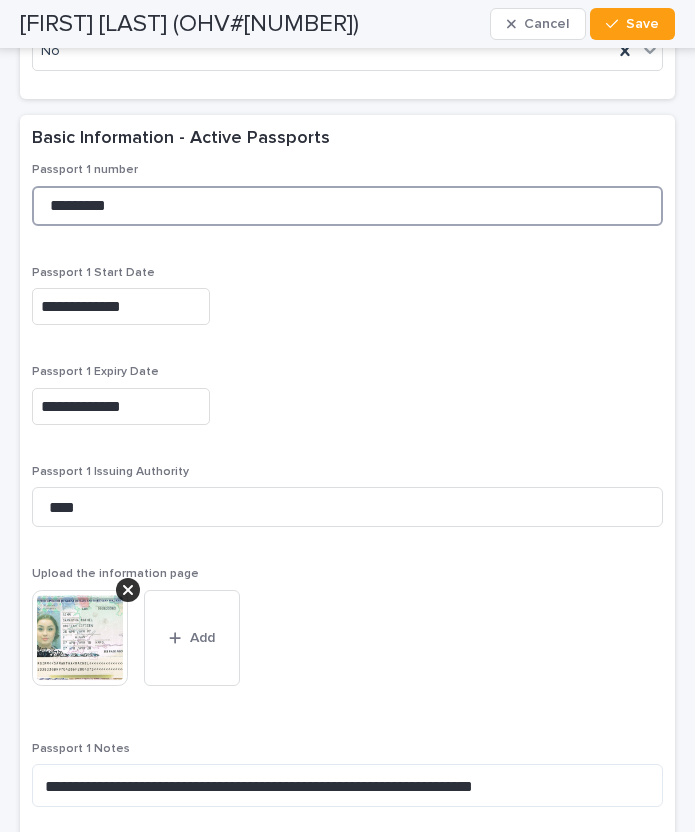 click on "*********" at bounding box center (347, 206) 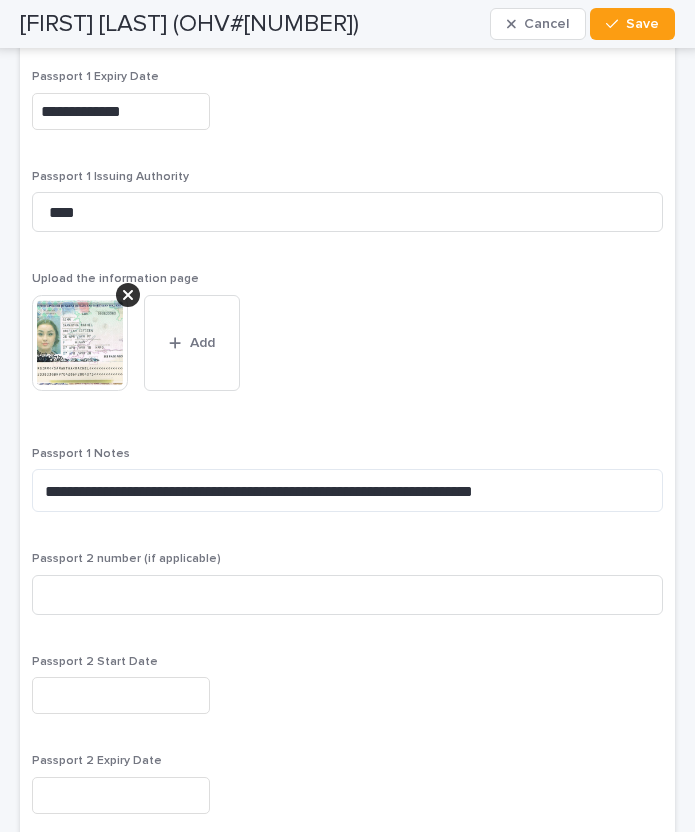 scroll, scrollTop: 3140, scrollLeft: 0, axis: vertical 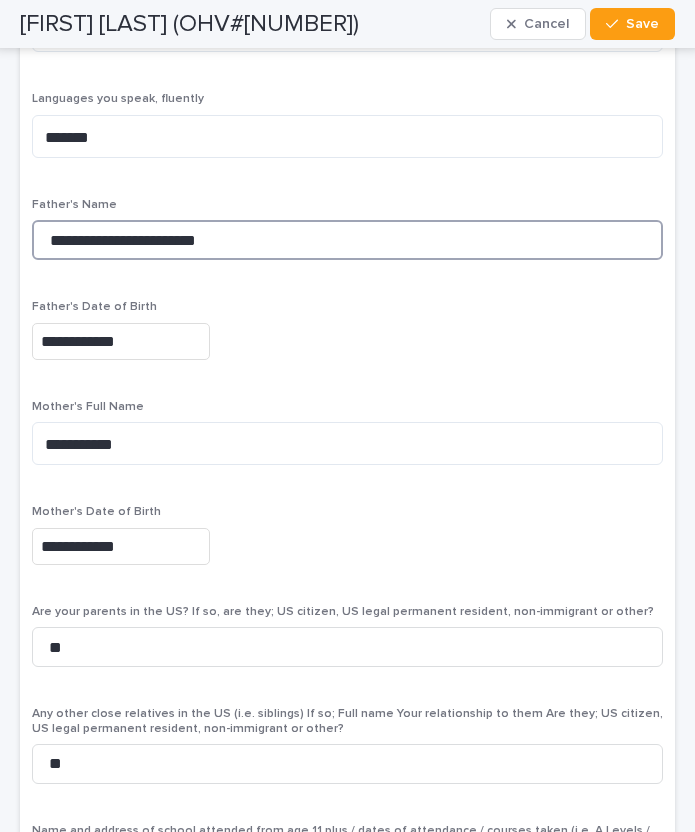 click on "**********" at bounding box center (347, 240) 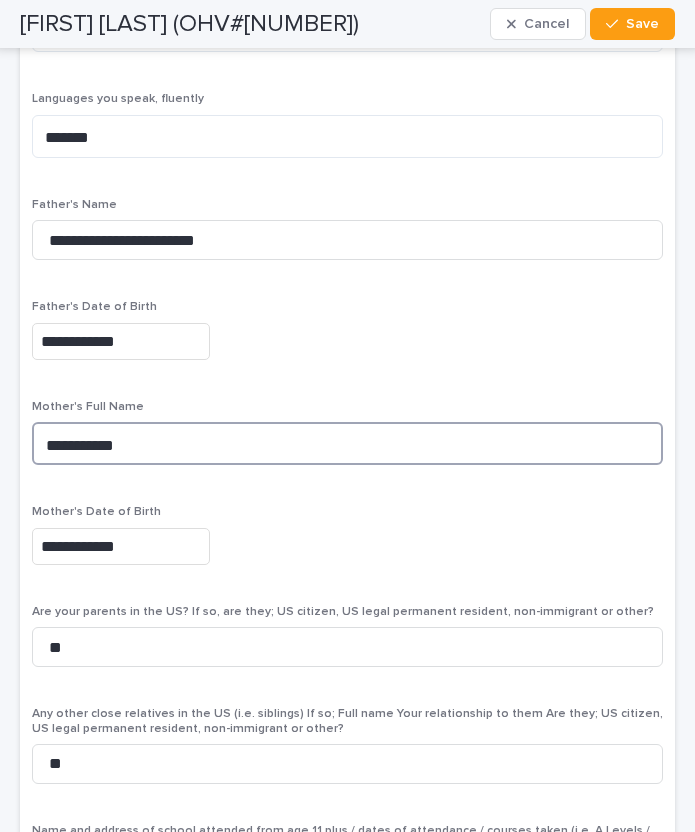 click on "**********" at bounding box center (347, 443) 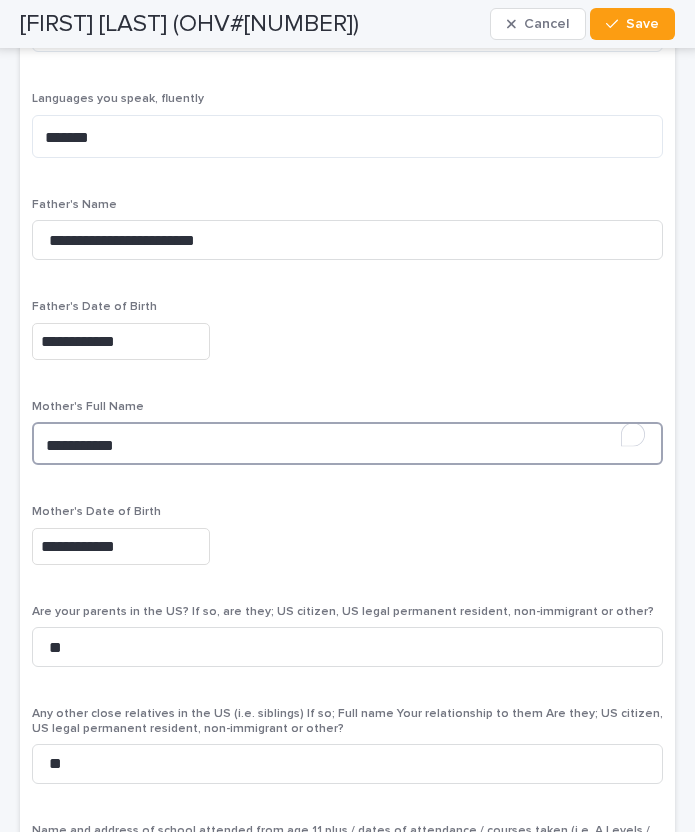 click on "**********" at bounding box center [347, 443] 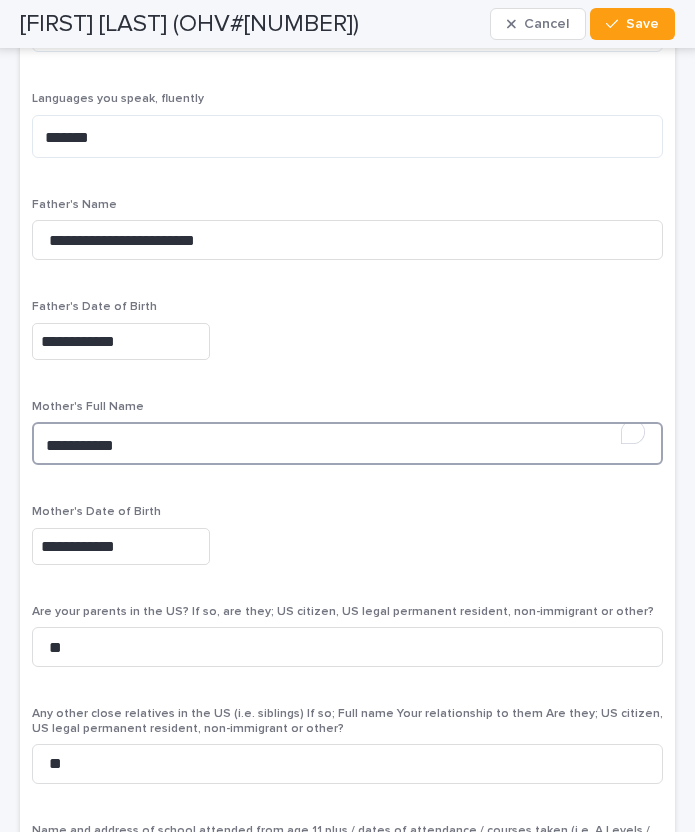 click on "**********" at bounding box center [347, 443] 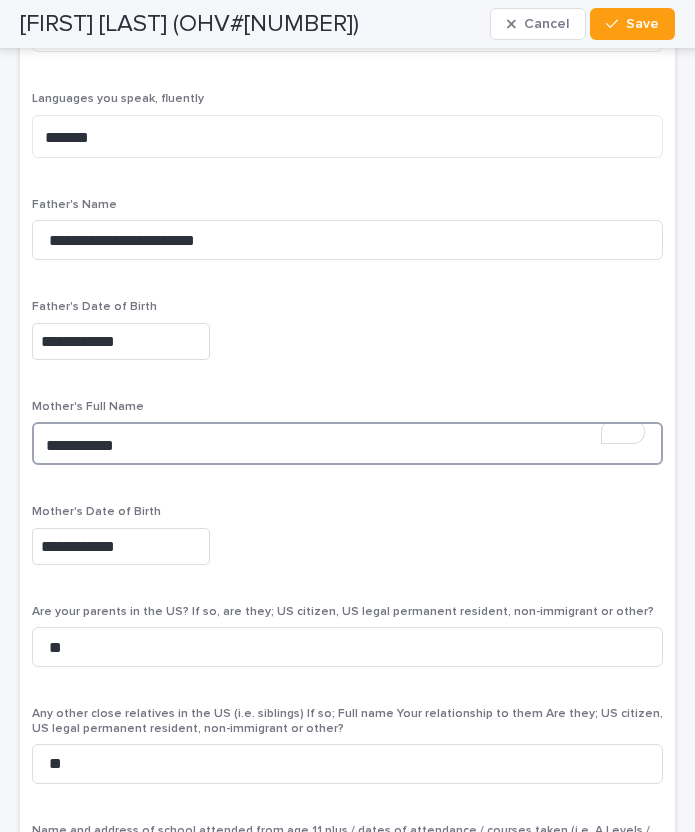 click on "**********" at bounding box center (347, 443) 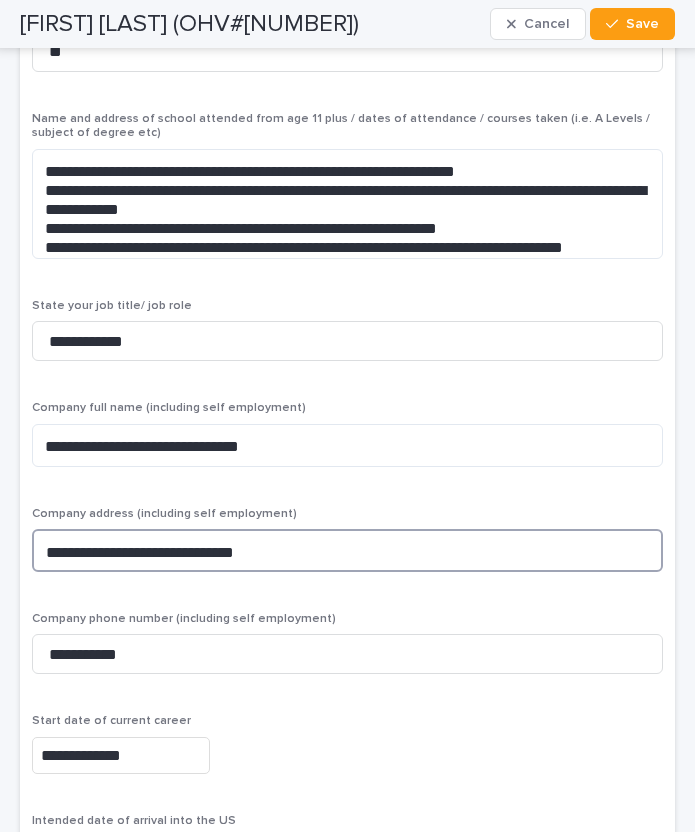 click on "**********" at bounding box center (347, 550) 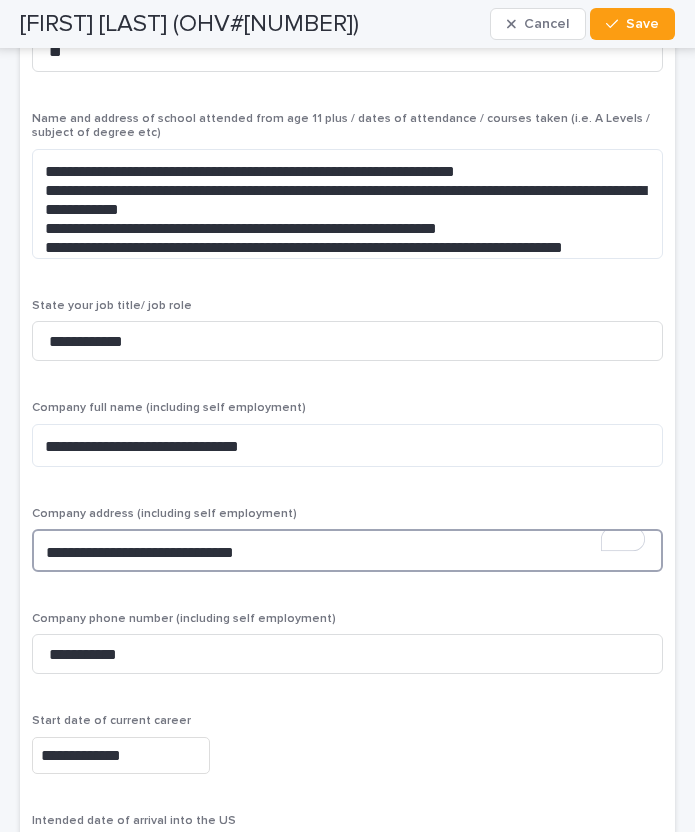 drag, startPoint x: 46, startPoint y: 511, endPoint x: 121, endPoint y: 510, distance: 75.00667 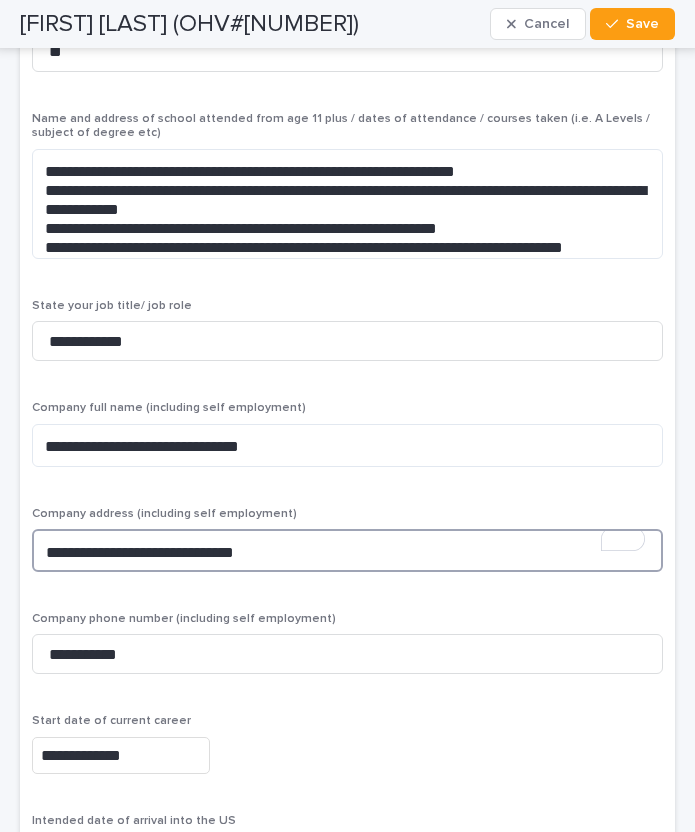 click on "**********" at bounding box center [347, 550] 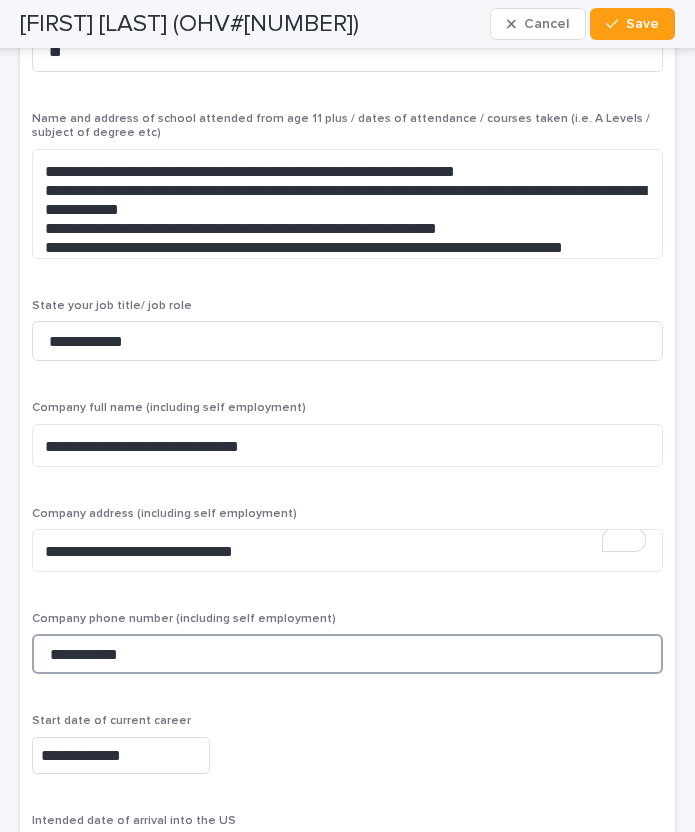 click on "**********" at bounding box center [347, 654] 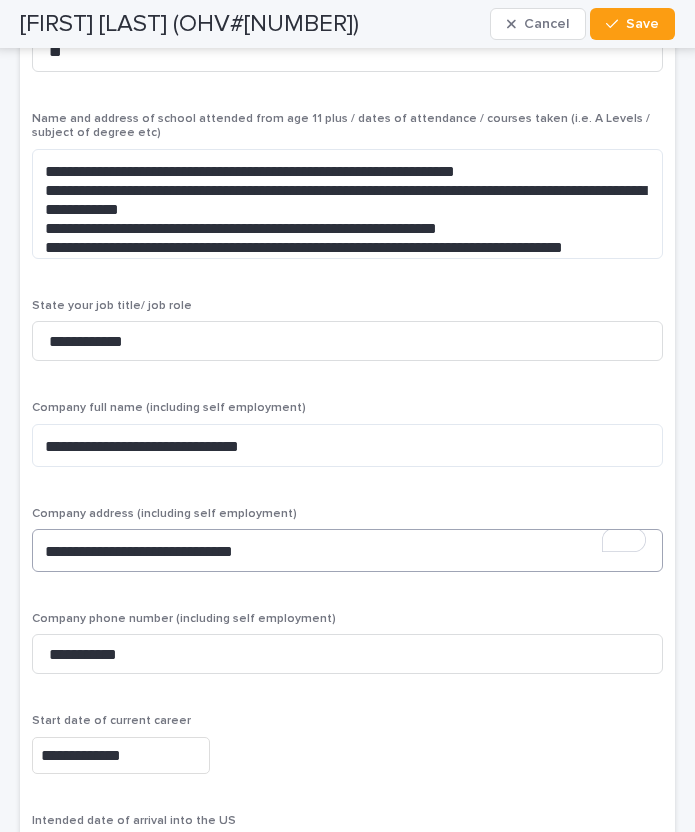 scroll, scrollTop: 7914, scrollLeft: 0, axis: vertical 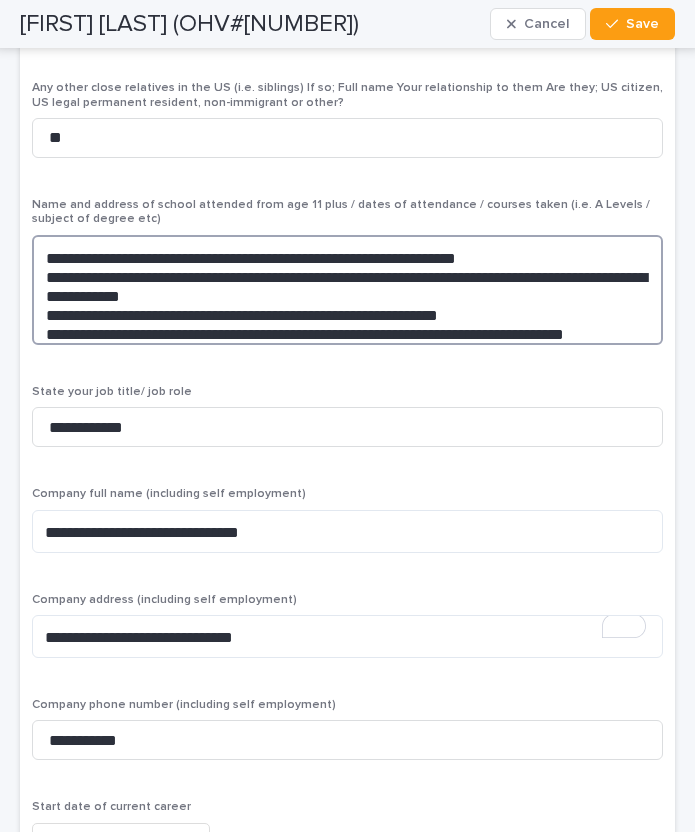 click on "**********" at bounding box center [347, 290] 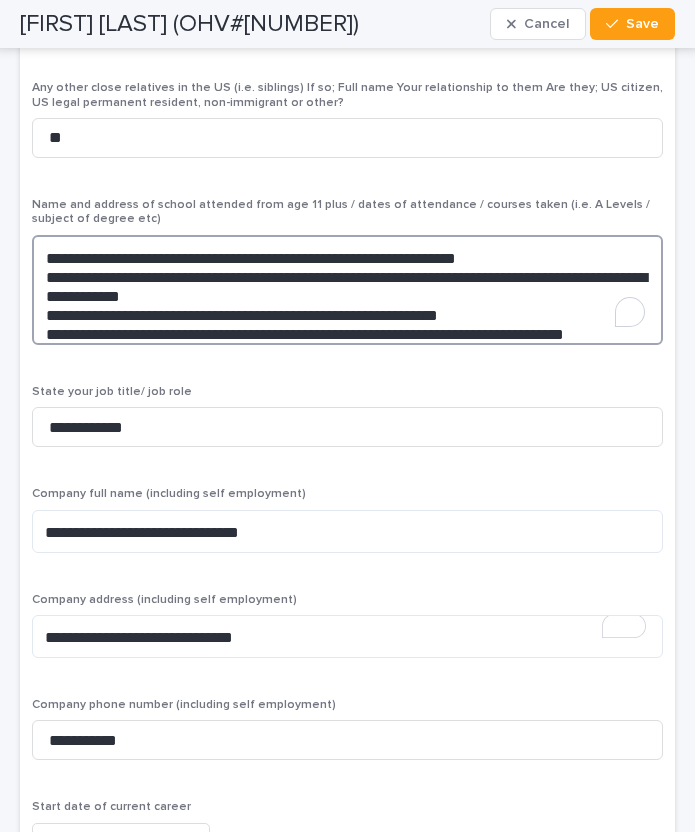 click on "**********" at bounding box center (347, 290) 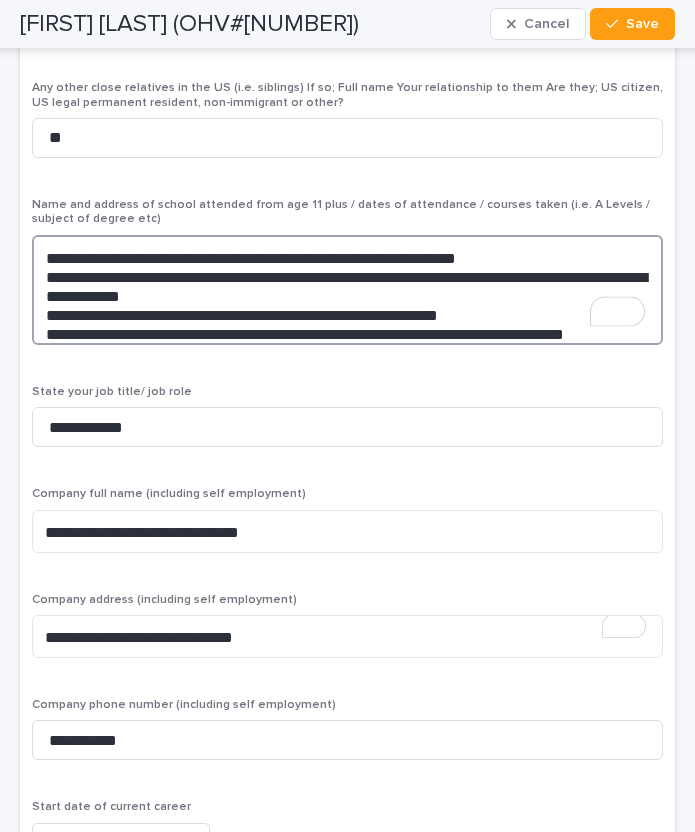 scroll, scrollTop: 7839, scrollLeft: 0, axis: vertical 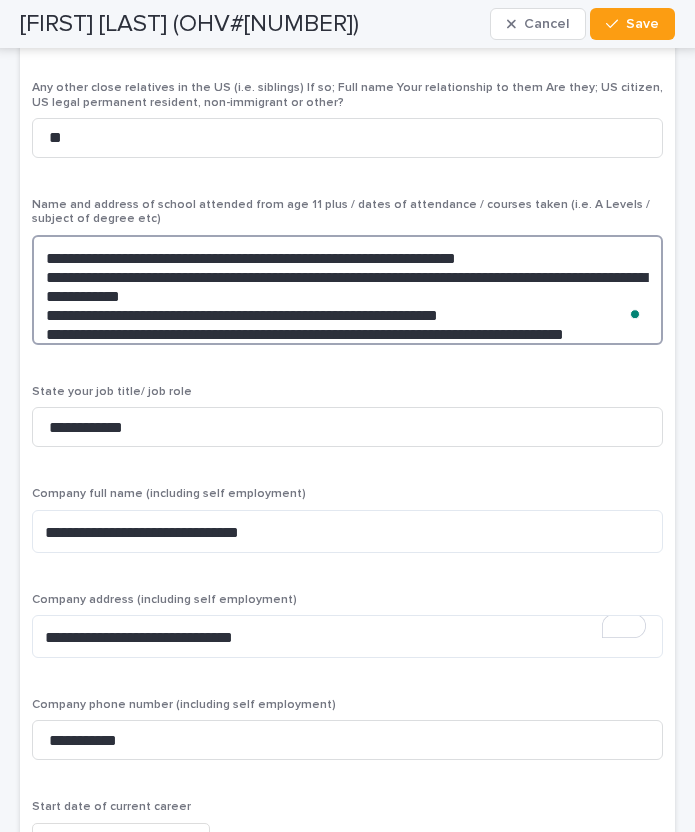 click on "**********" at bounding box center (347, 290) 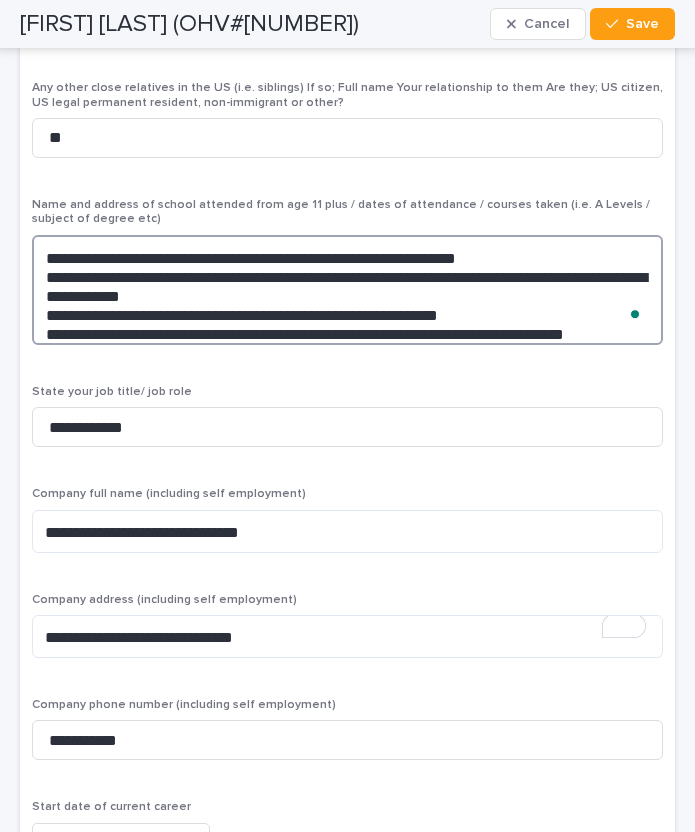 drag, startPoint x: 78, startPoint y: 232, endPoint x: 156, endPoint y: 232, distance: 78 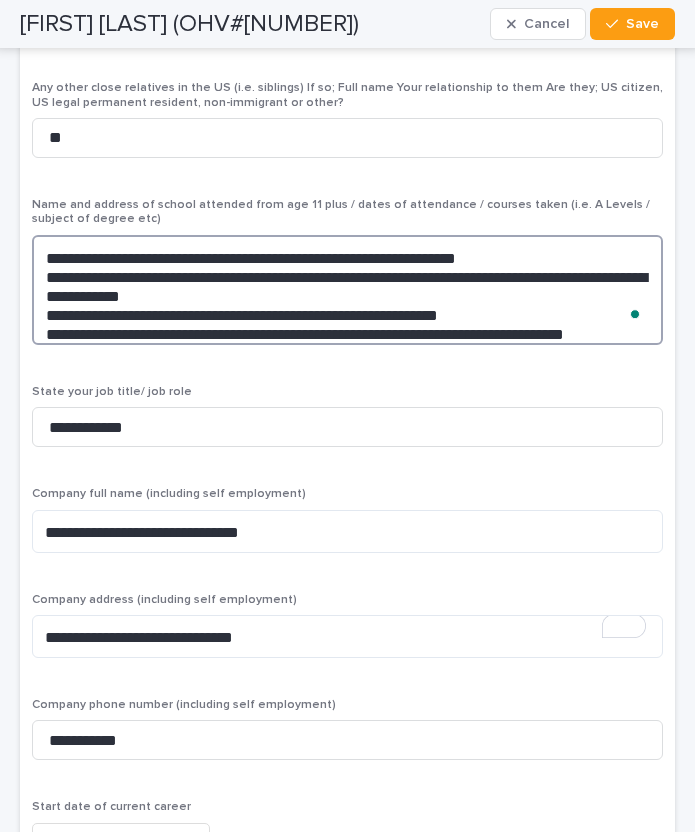 click on "**********" at bounding box center (347, 290) 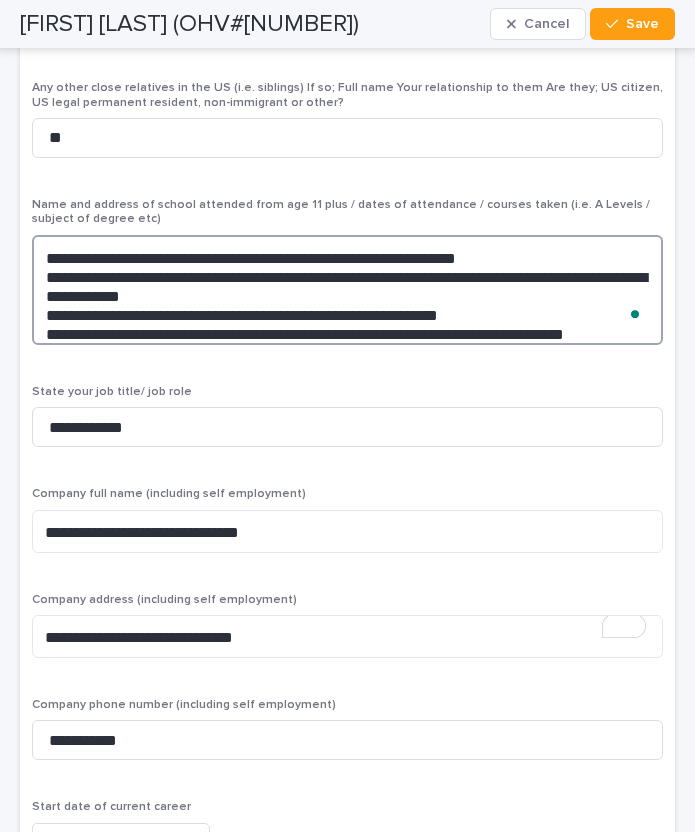 drag, startPoint x: 156, startPoint y: 279, endPoint x: 212, endPoint y: 284, distance: 56.22277 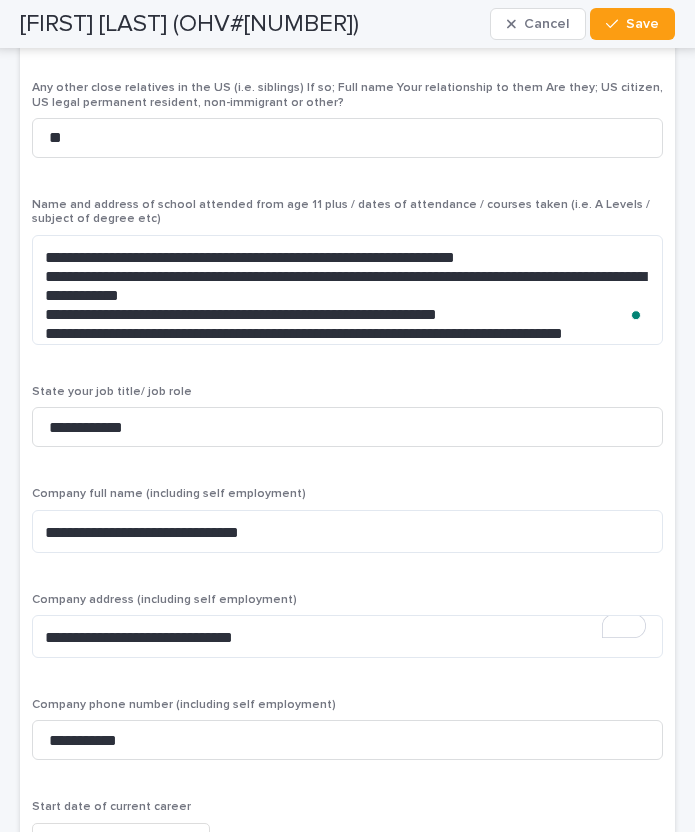 scroll, scrollTop: 7714, scrollLeft: 0, axis: vertical 